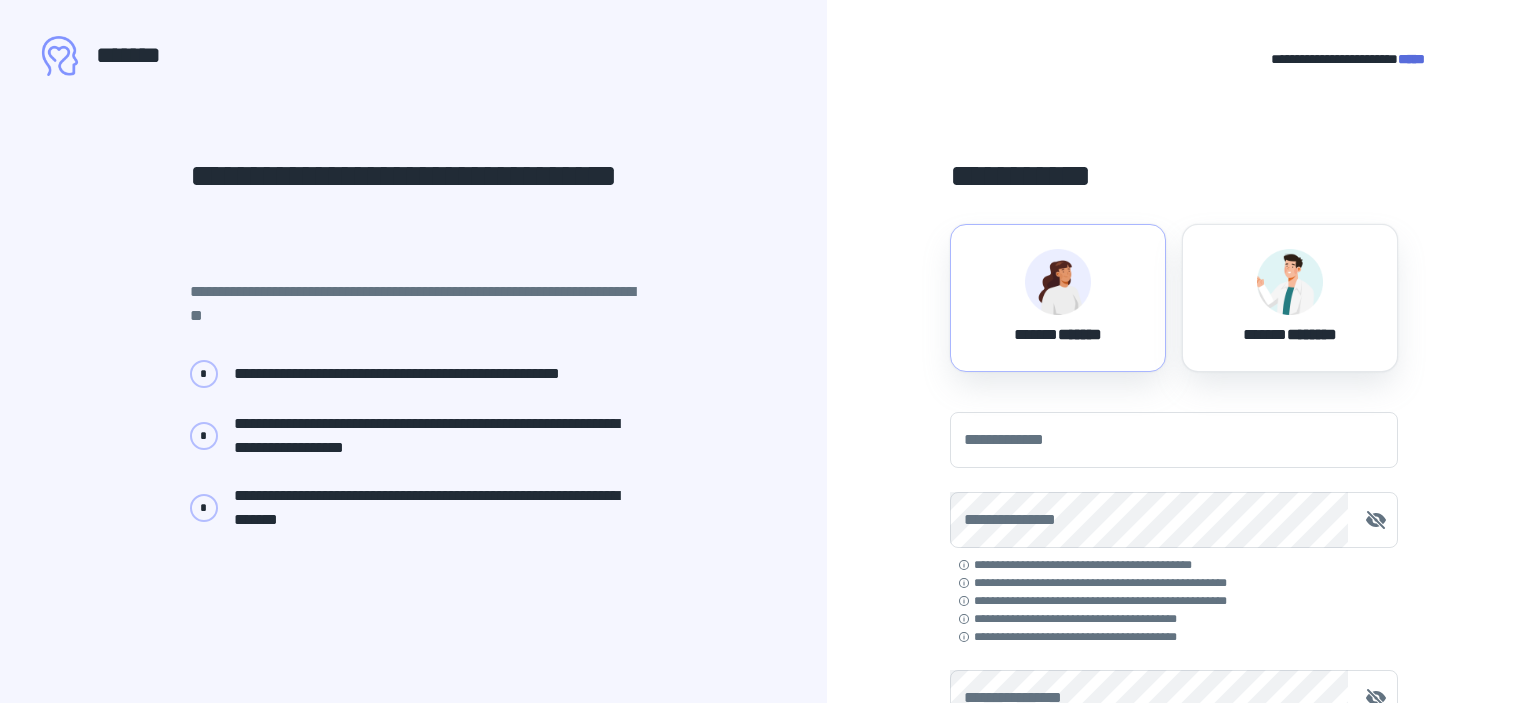 scroll, scrollTop: 0, scrollLeft: 0, axis: both 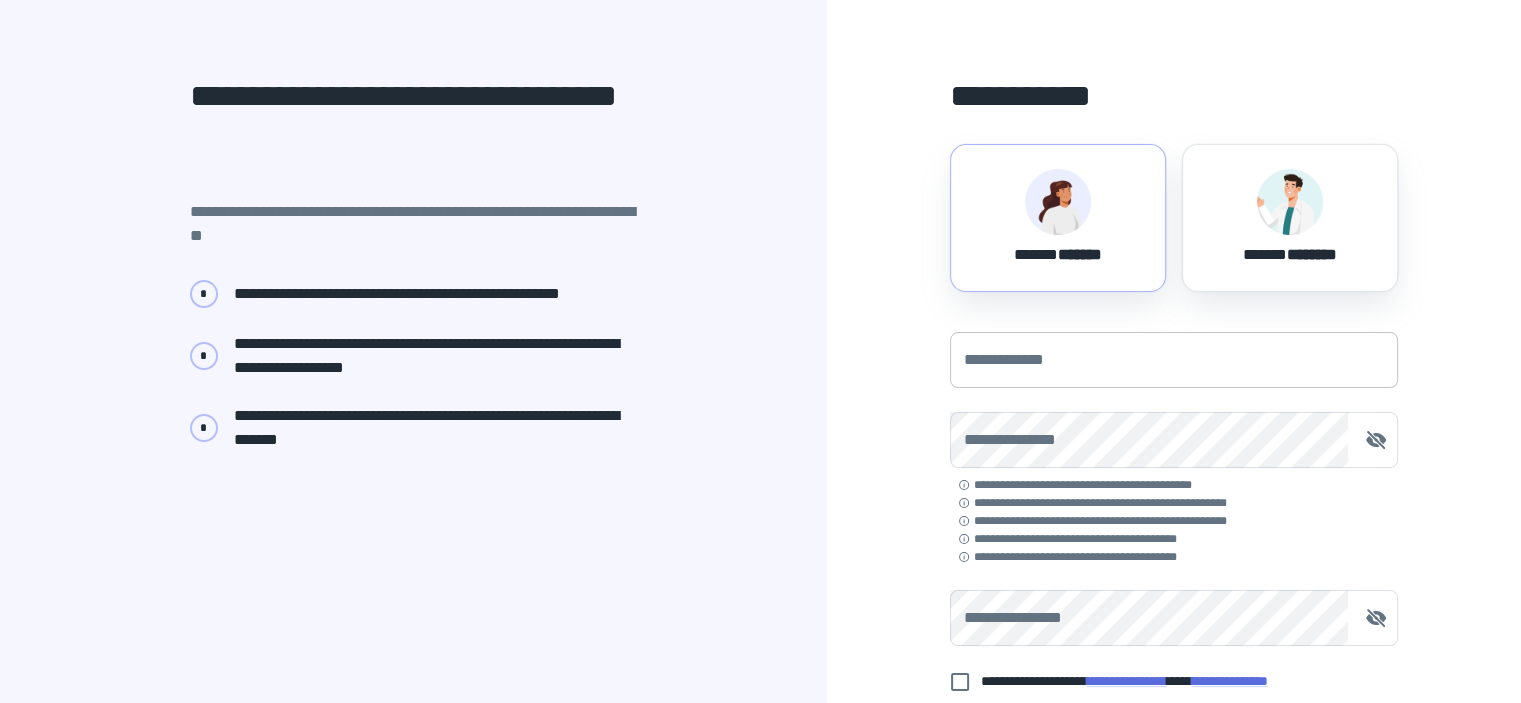 click on "**********" at bounding box center [1174, 360] 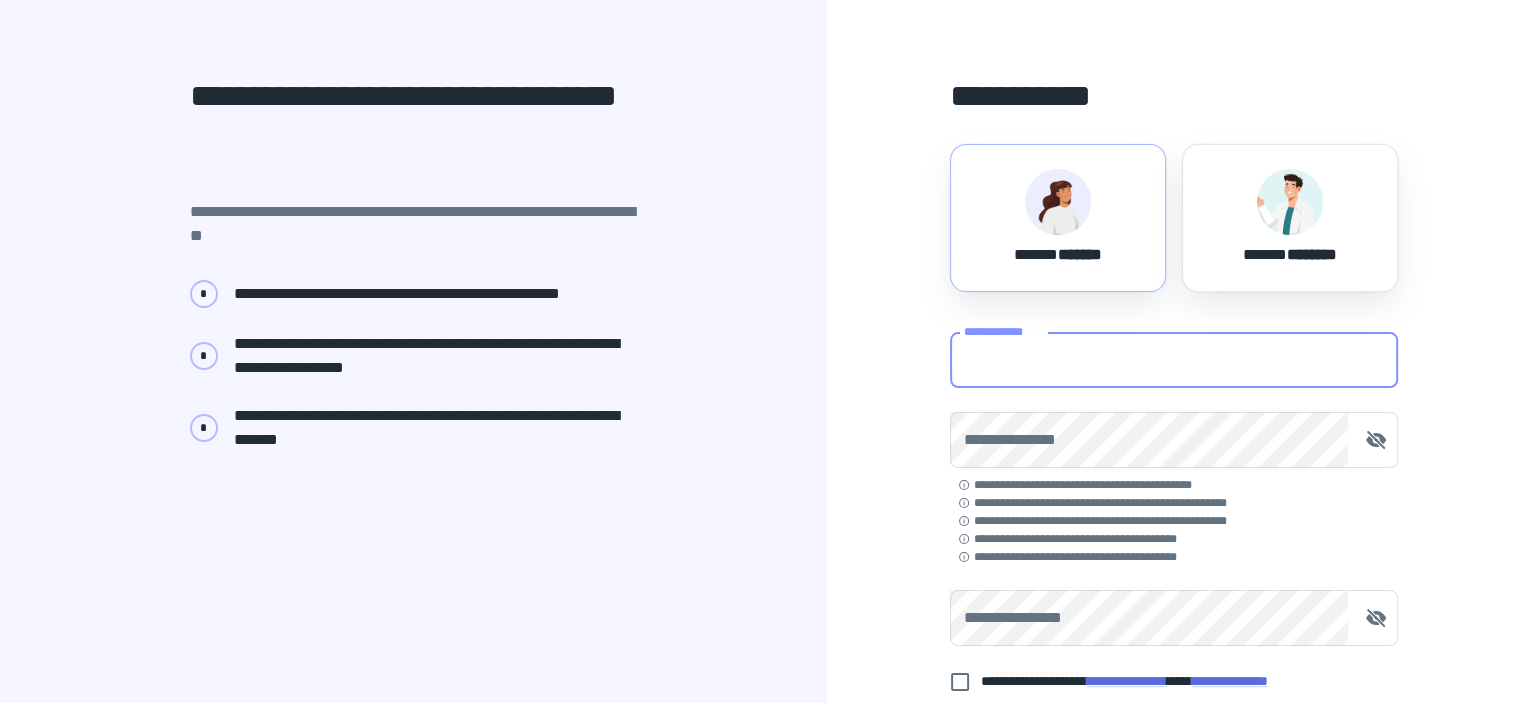 click on "******   *******" at bounding box center (1058, 218) 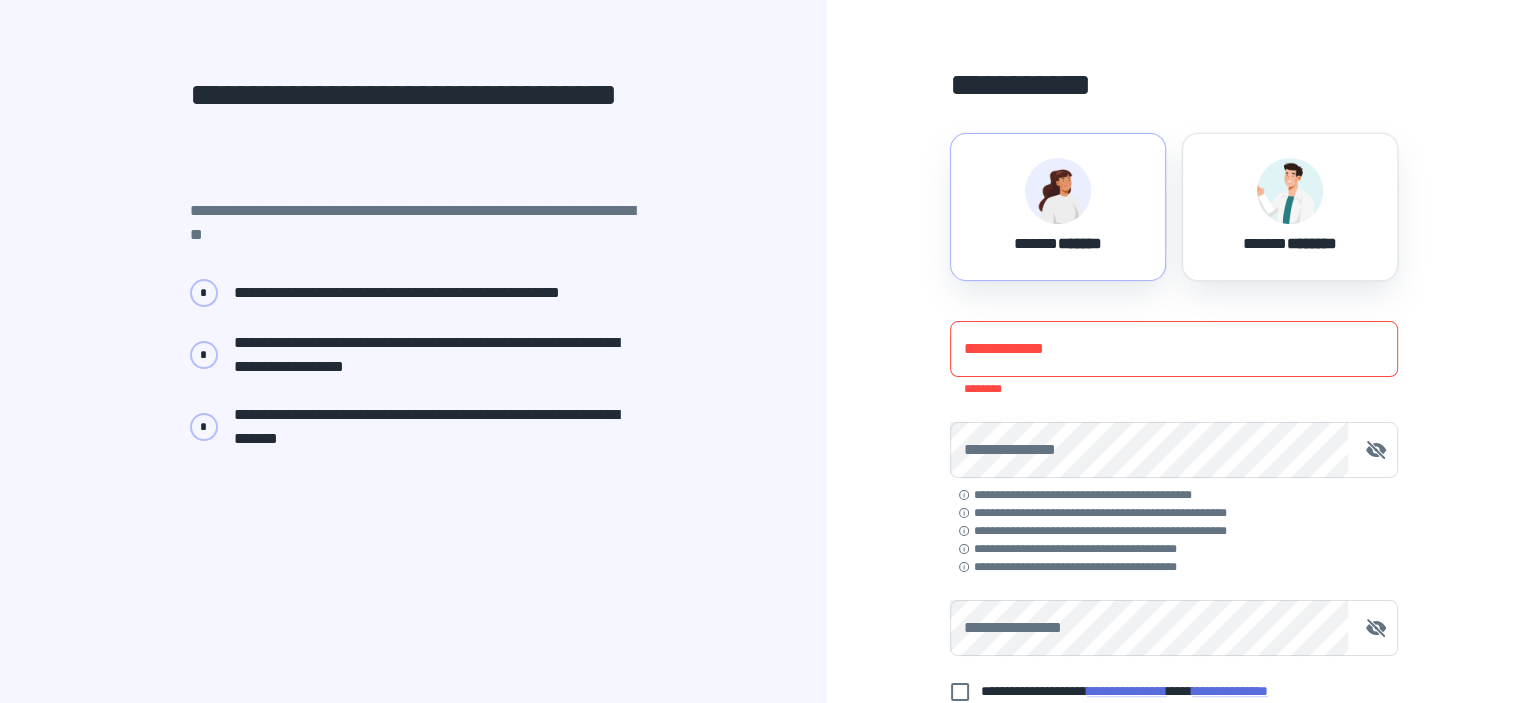 click on "**********" at bounding box center (1174, 349) 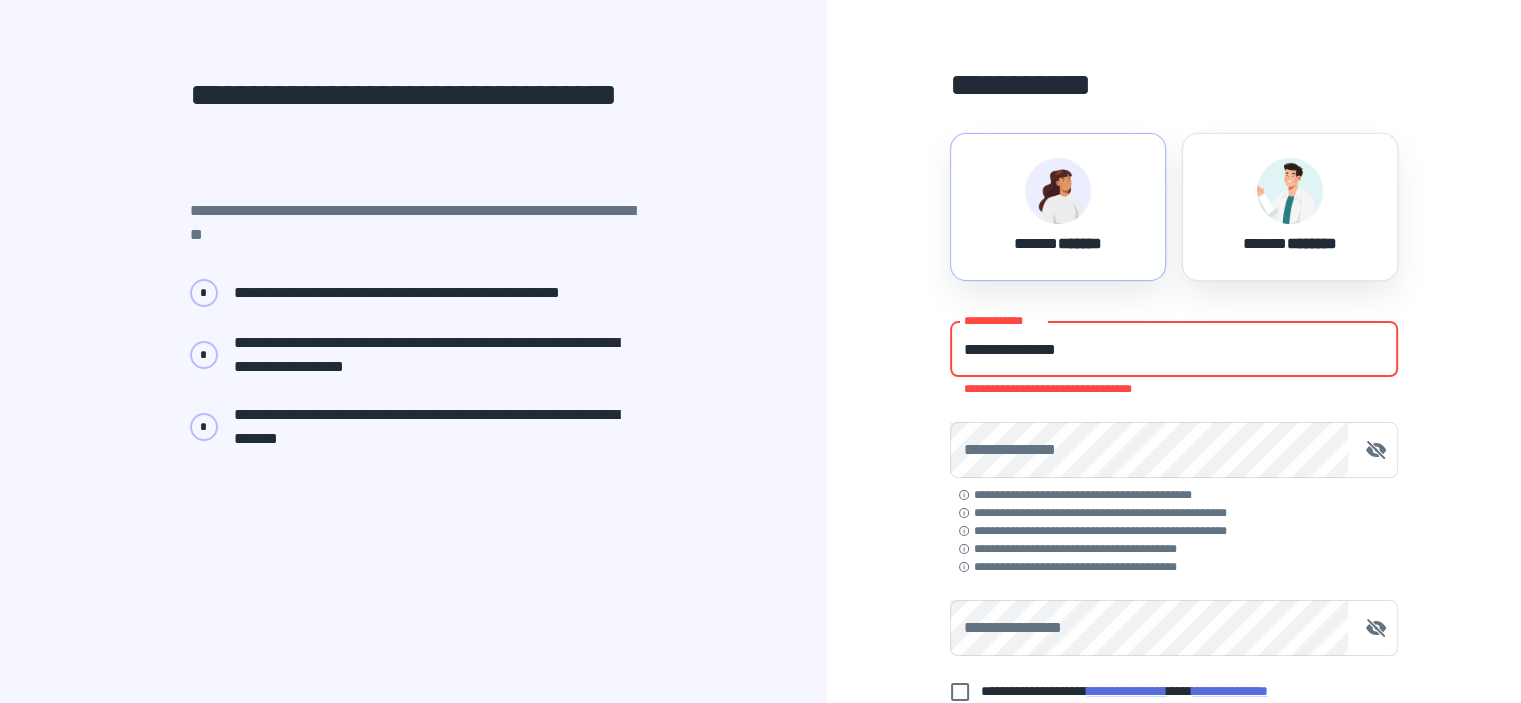 scroll, scrollTop: 80, scrollLeft: 0, axis: vertical 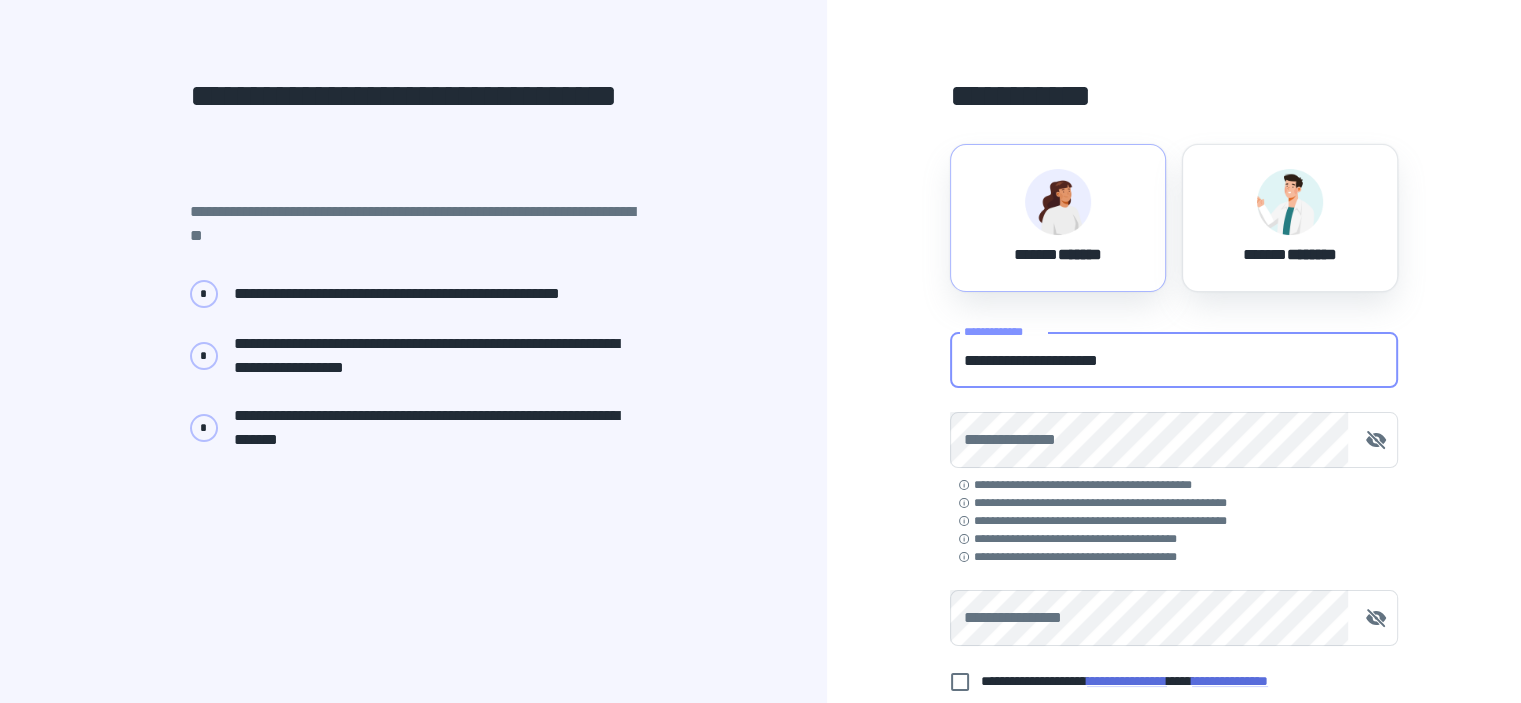type on "**********" 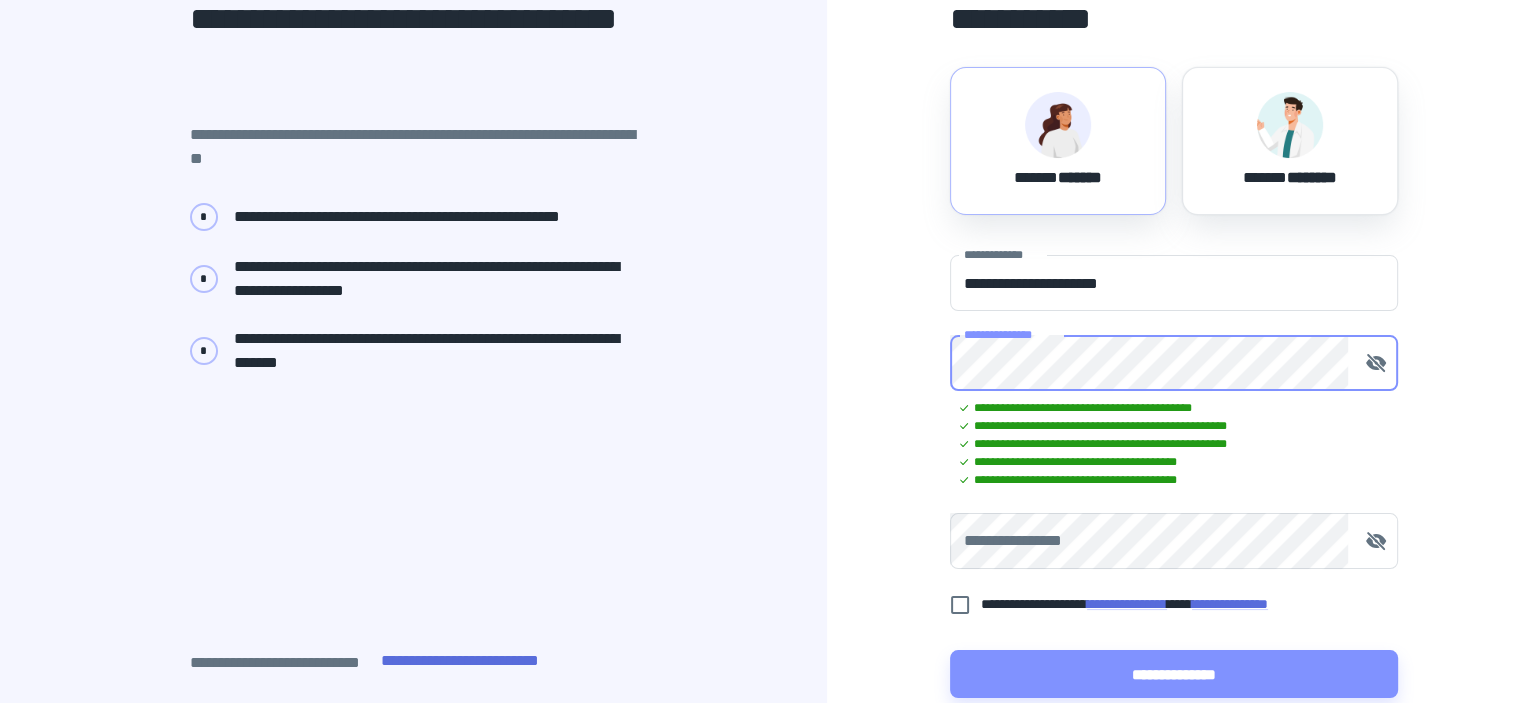 scroll, scrollTop: 280, scrollLeft: 0, axis: vertical 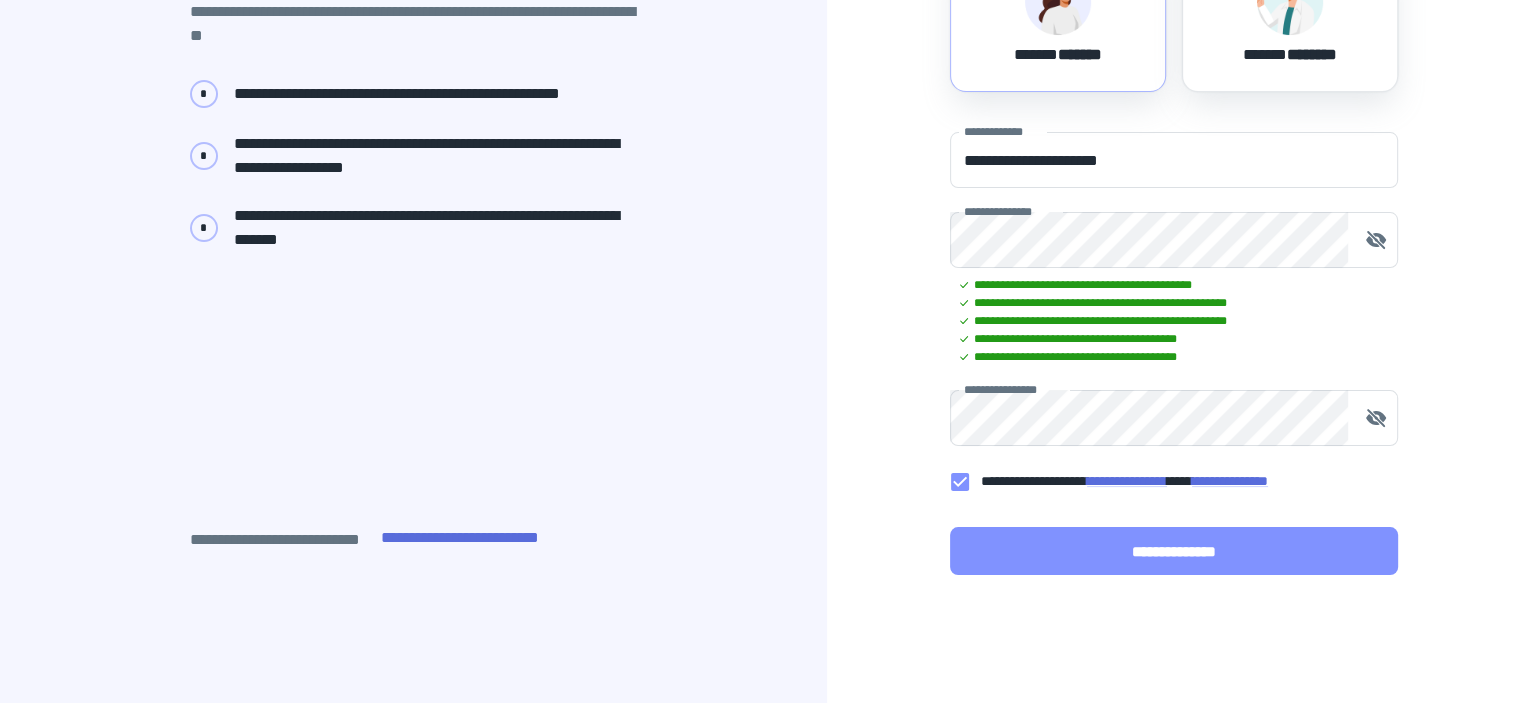 click on "**********" at bounding box center [1174, 551] 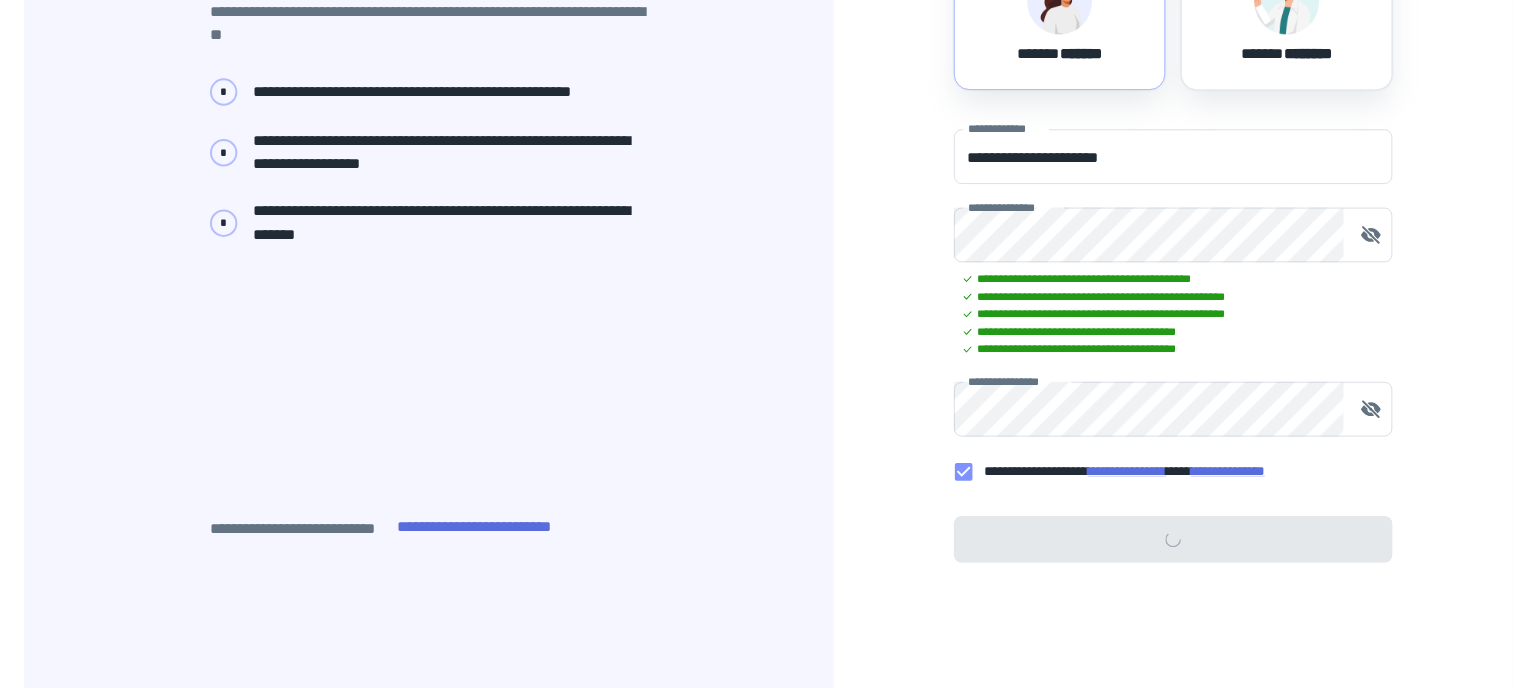scroll, scrollTop: 0, scrollLeft: 0, axis: both 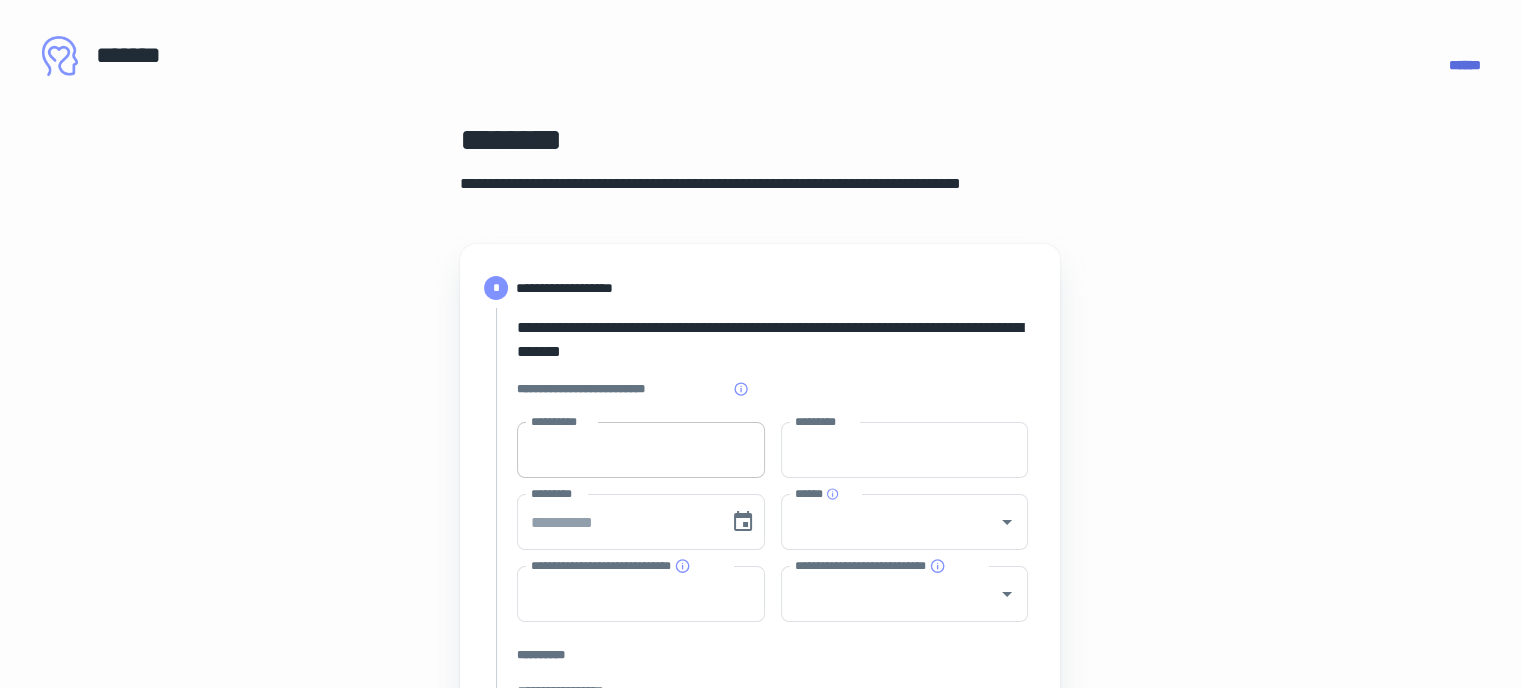 click on "**********" at bounding box center (641, 450) 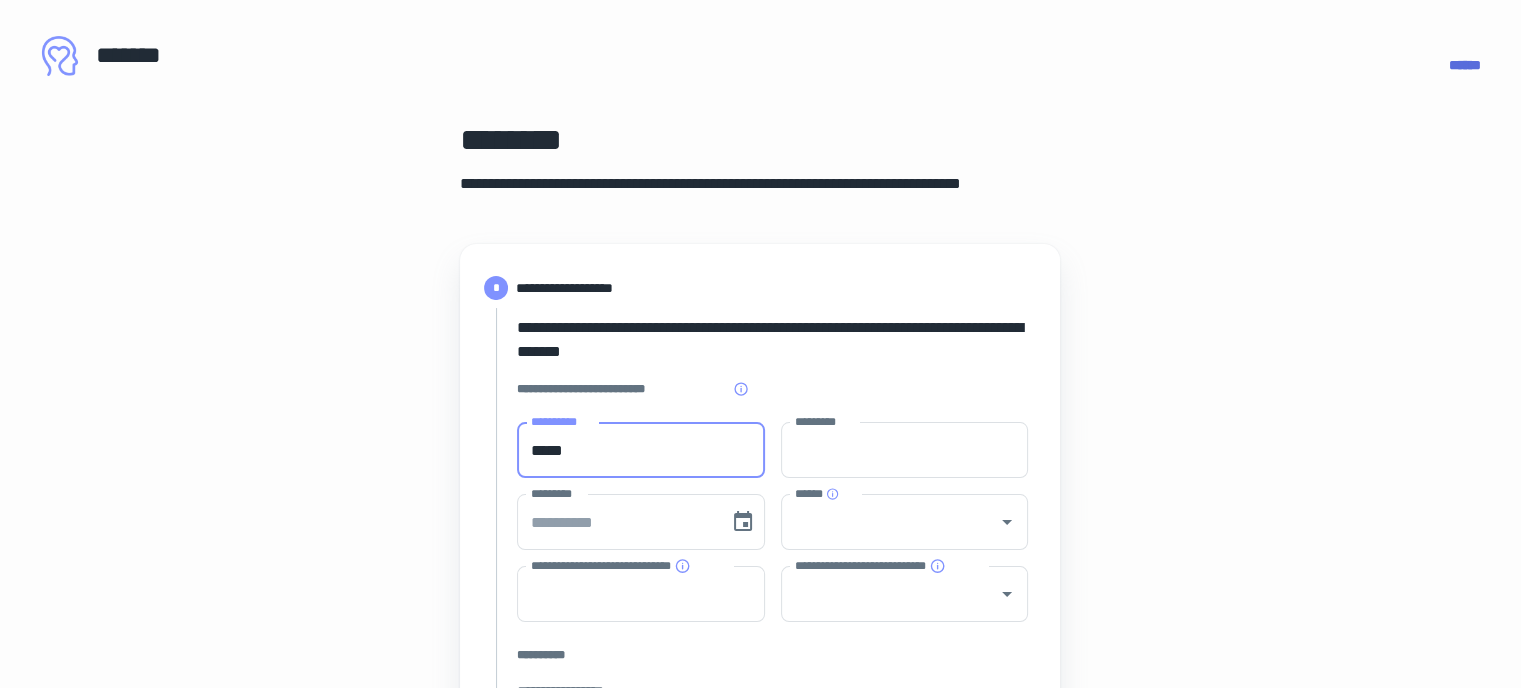type on "*****" 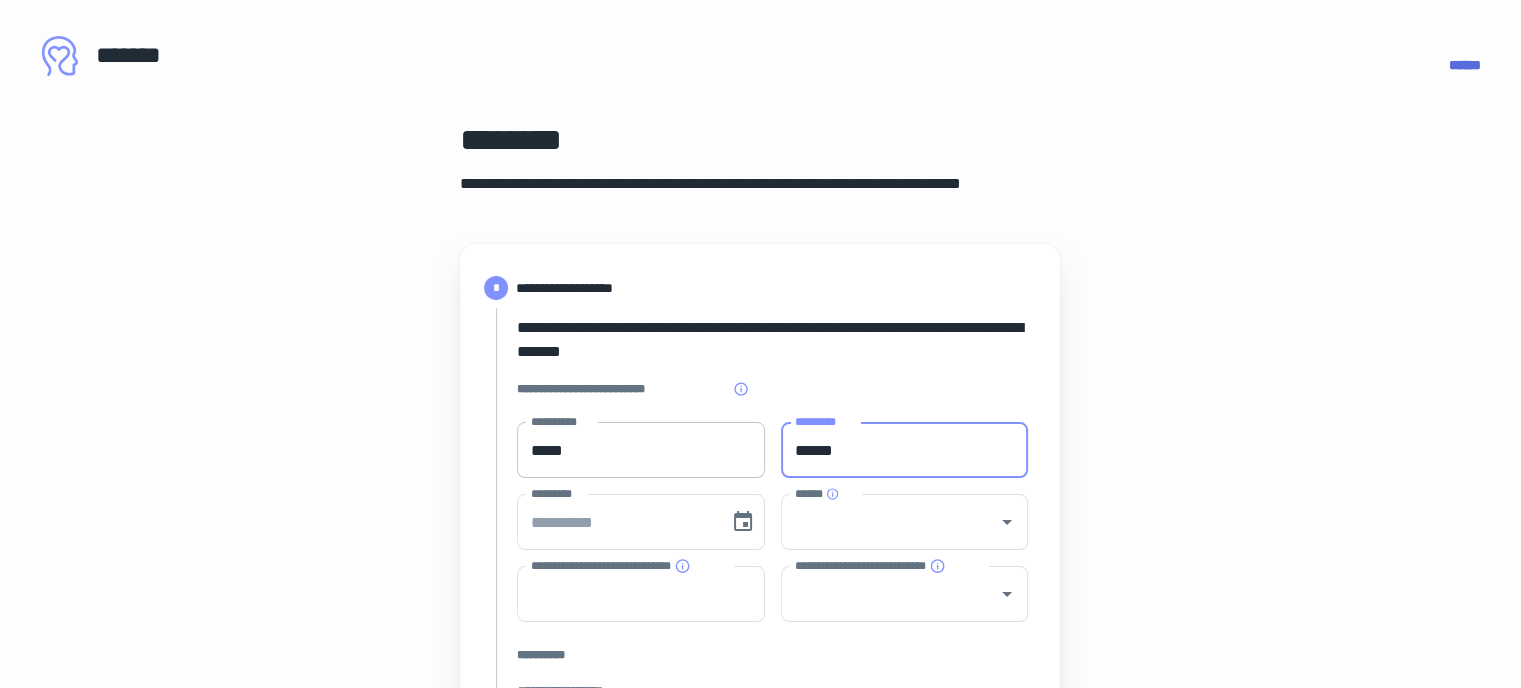 type on "******" 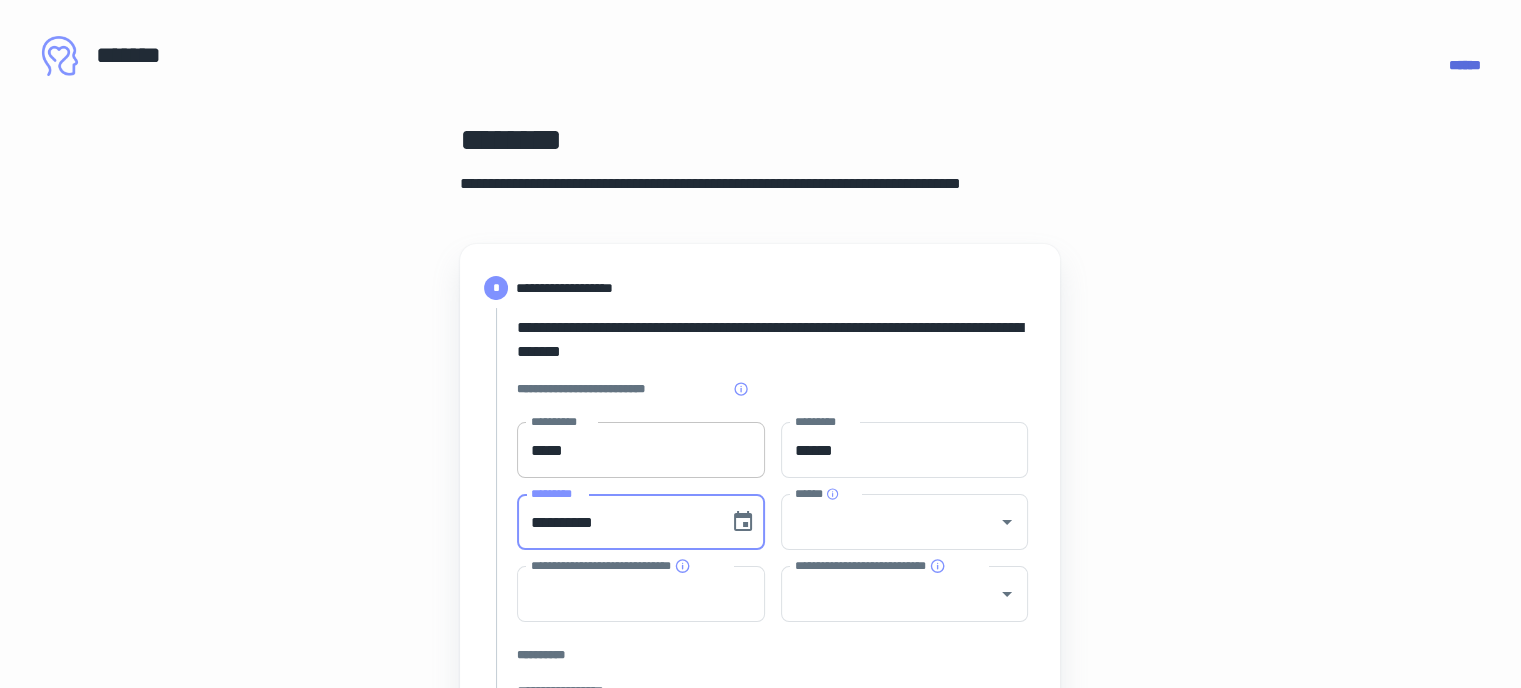 type on "**********" 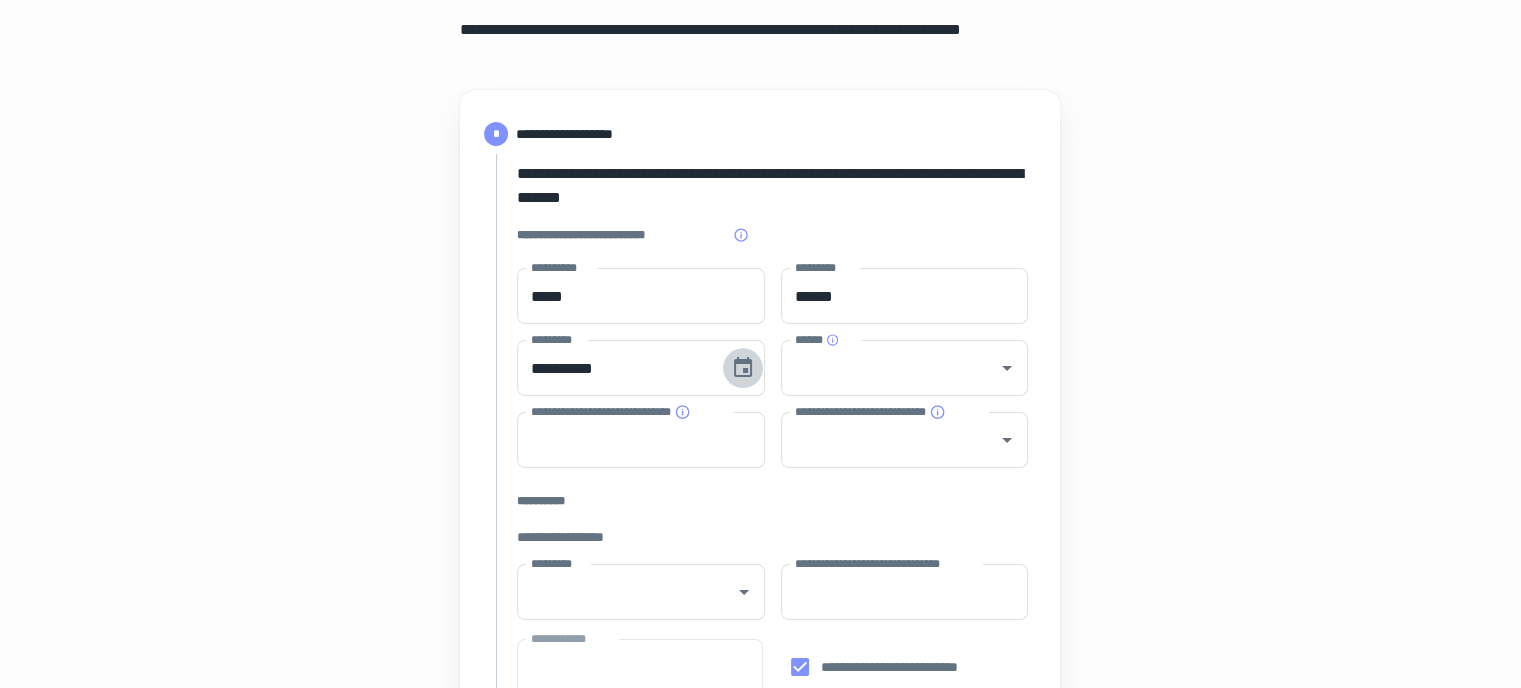 scroll, scrollTop: 200, scrollLeft: 0, axis: vertical 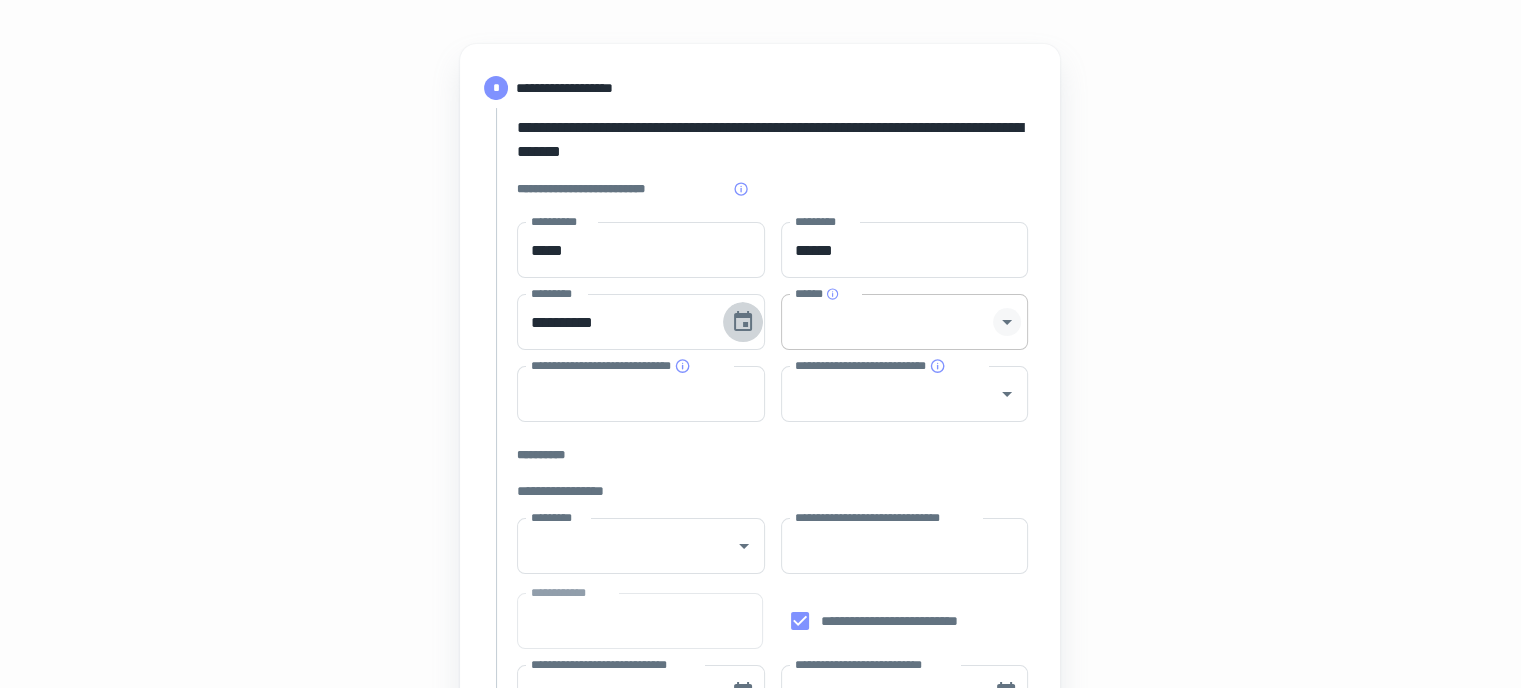 click 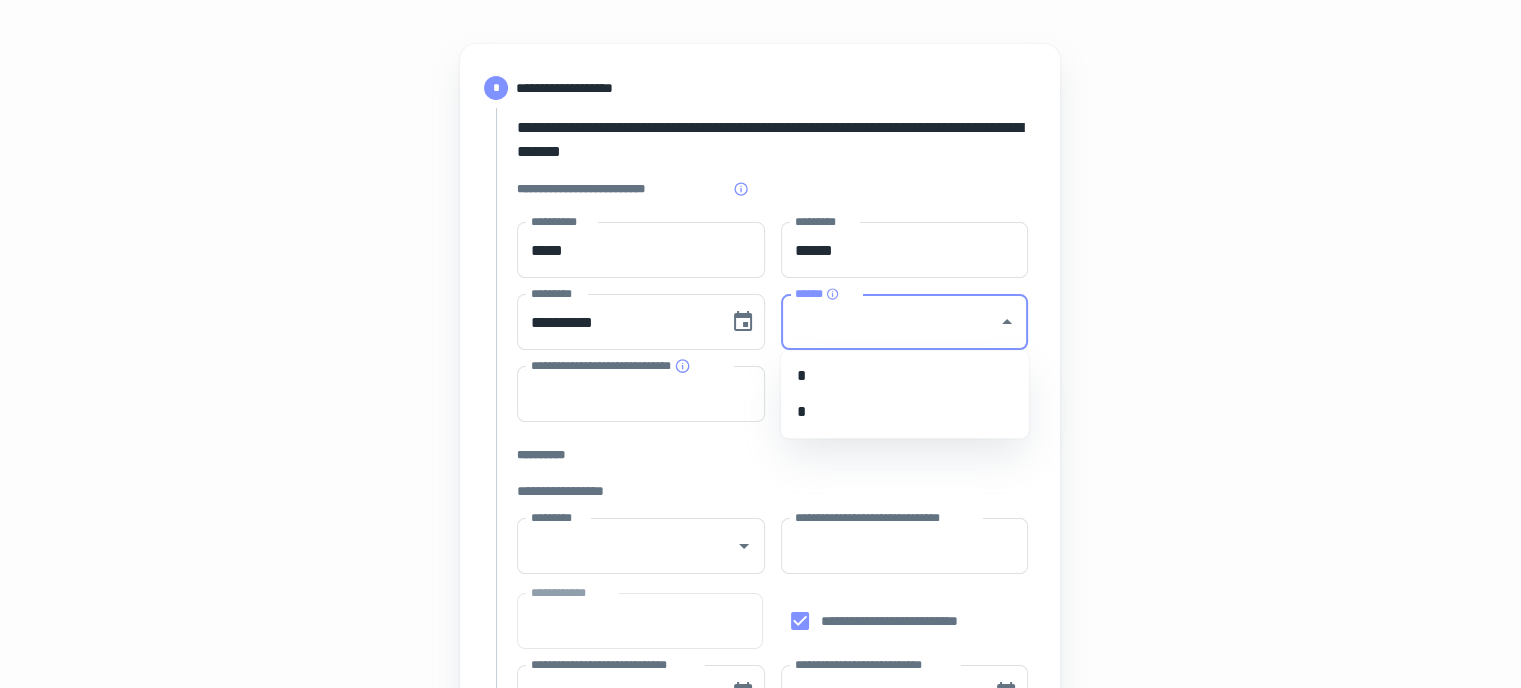click on "*" at bounding box center (905, 412) 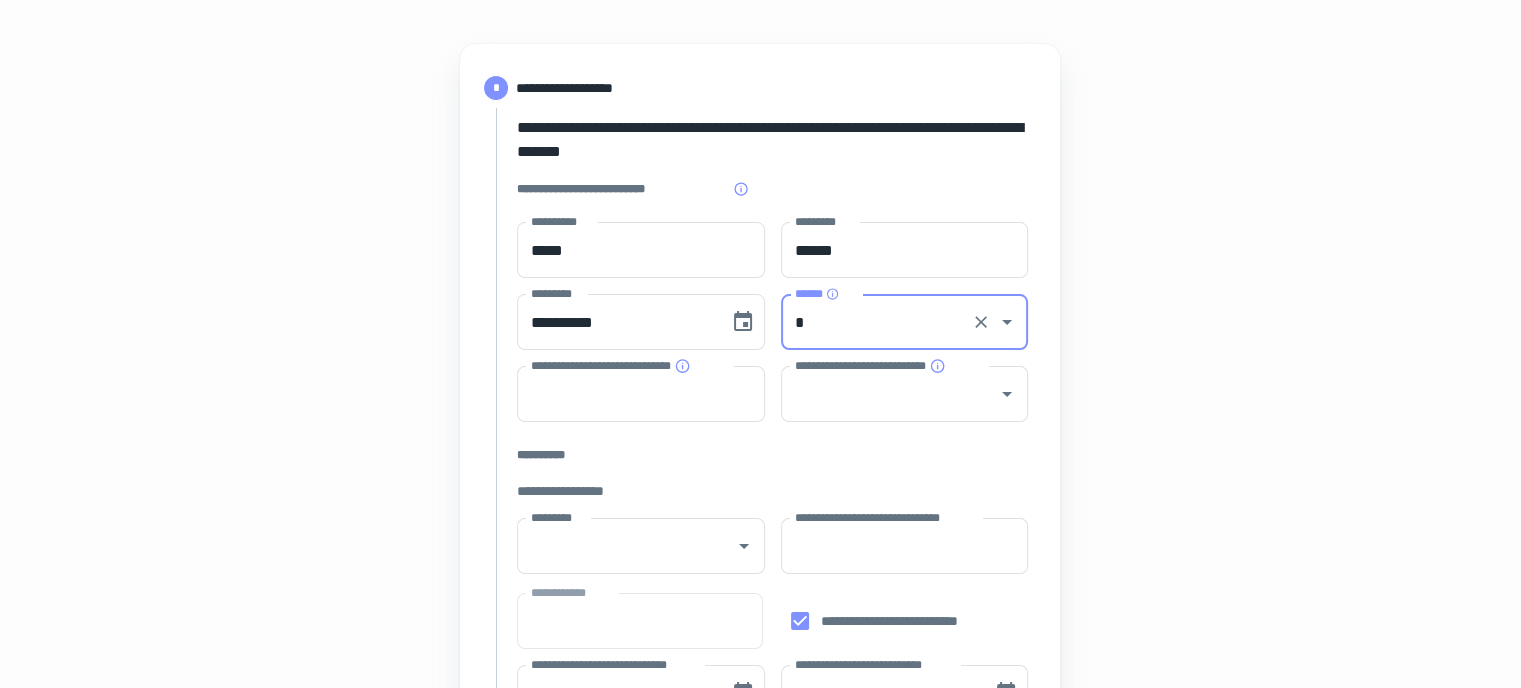 click on "**********" at bounding box center [772, 455] 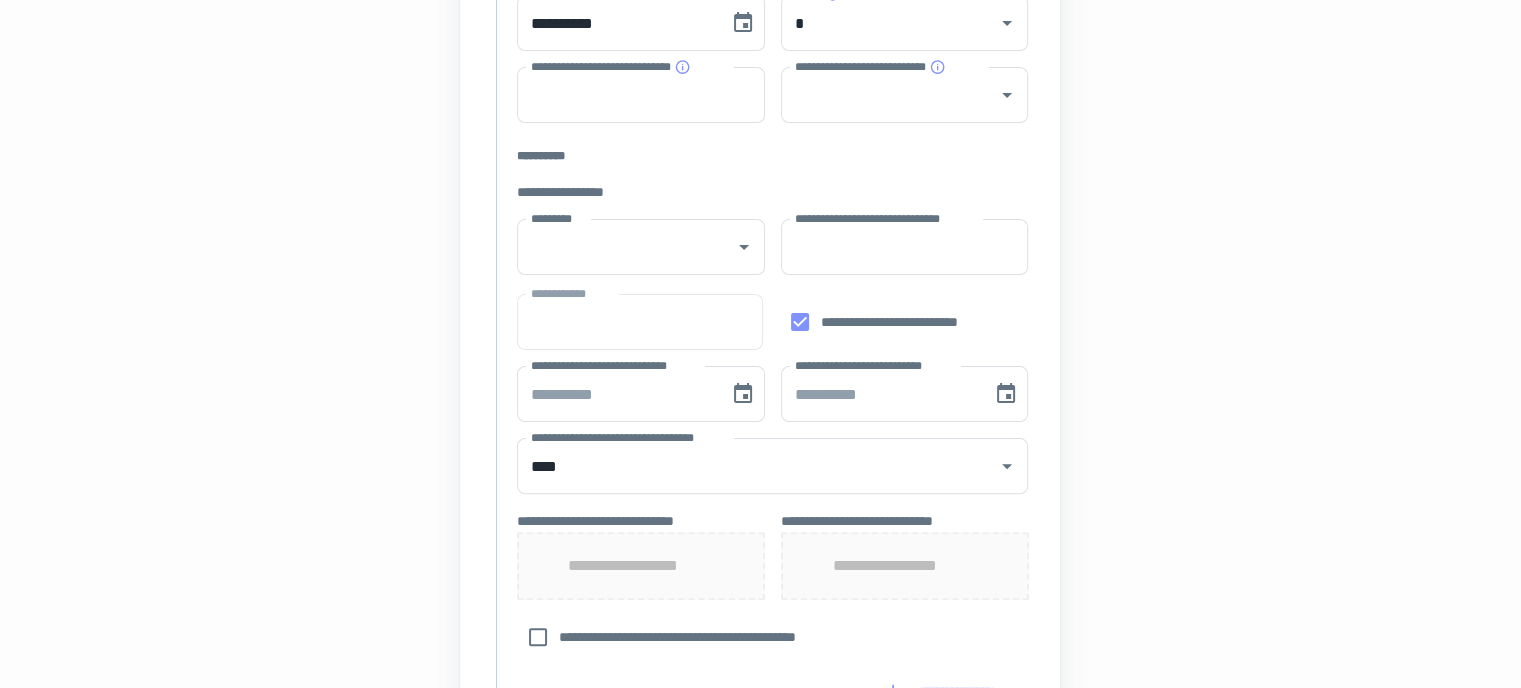 scroll, scrollTop: 500, scrollLeft: 0, axis: vertical 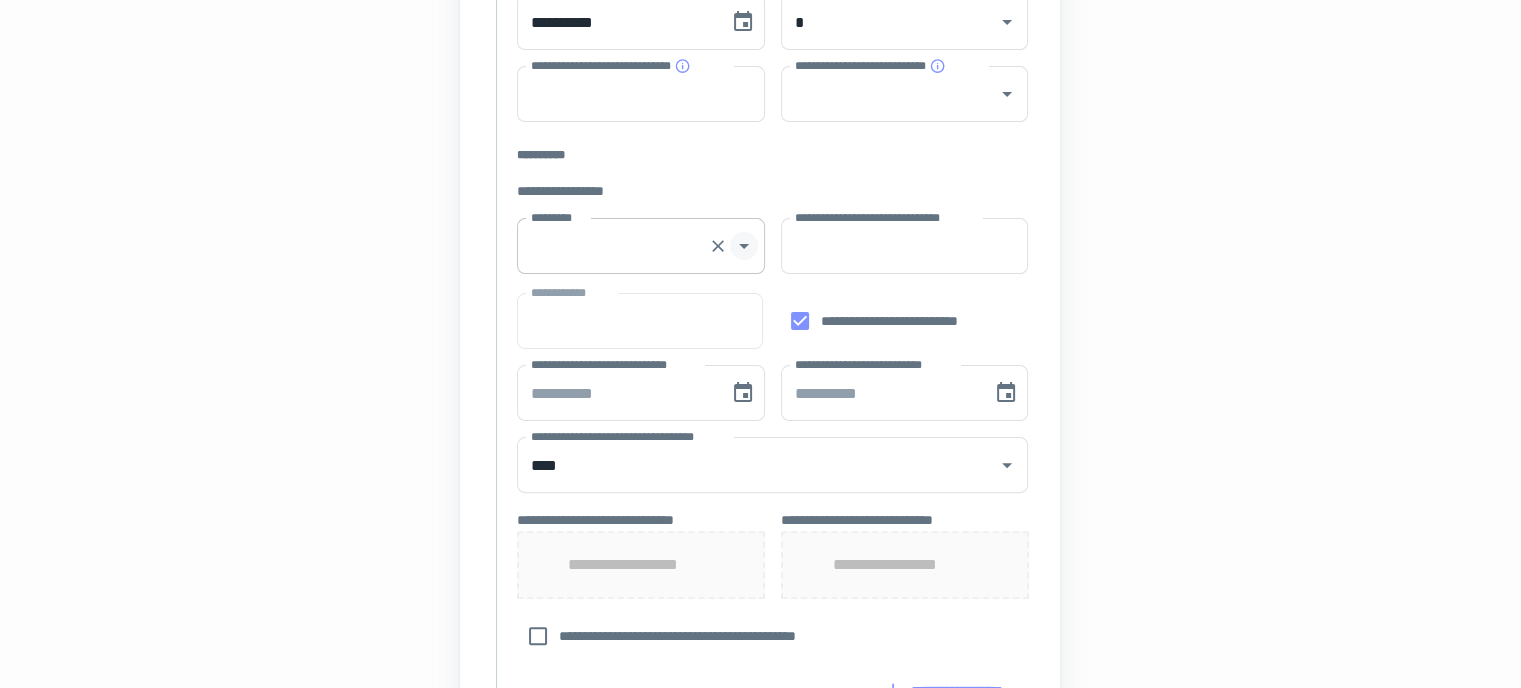 click 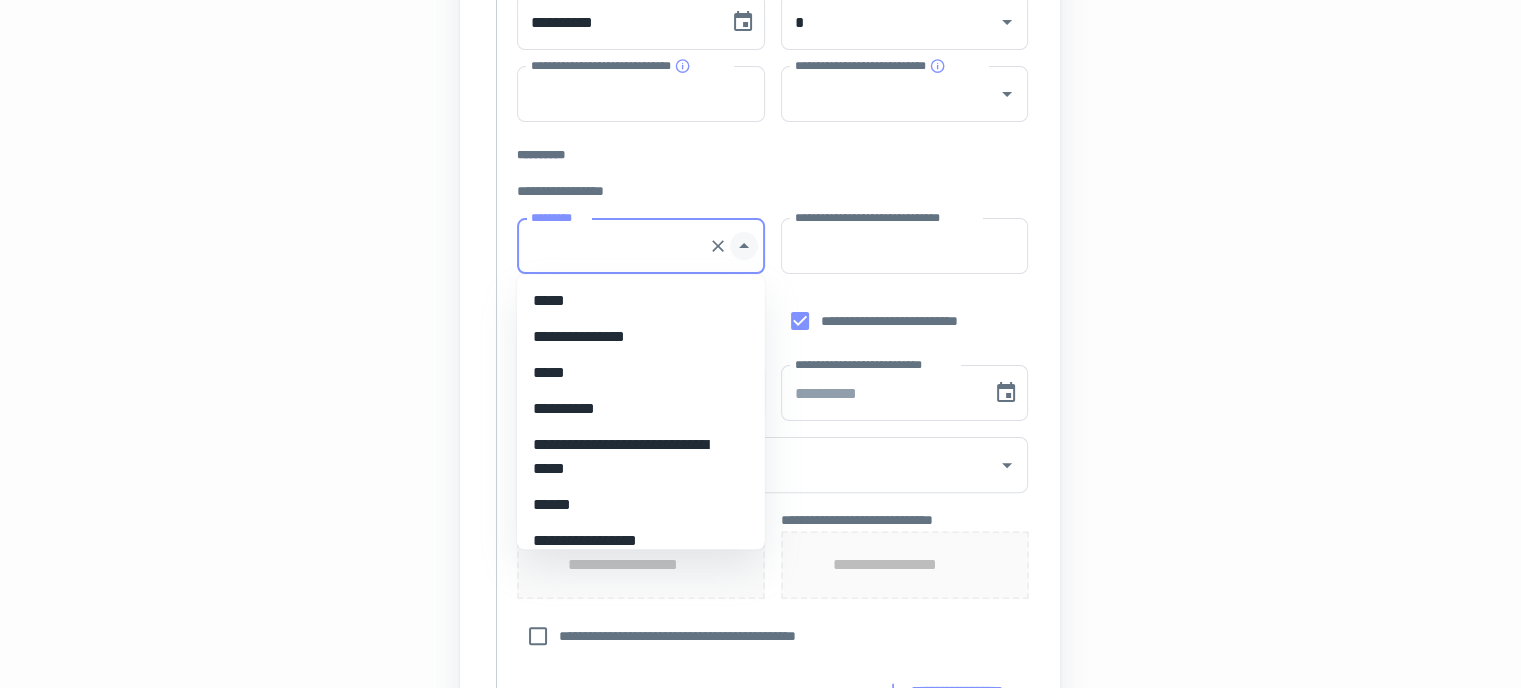 scroll, scrollTop: 12303, scrollLeft: 0, axis: vertical 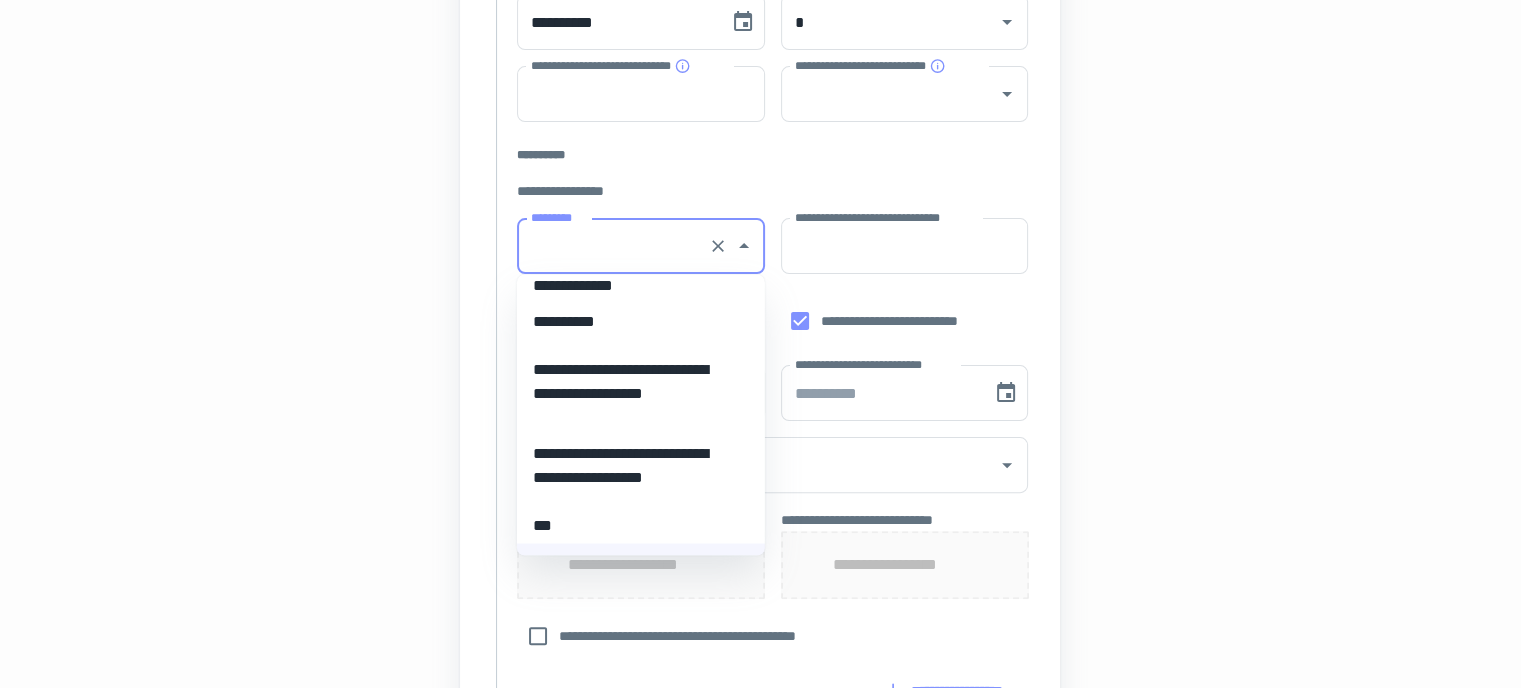 click on "*********" at bounding box center (613, 246) 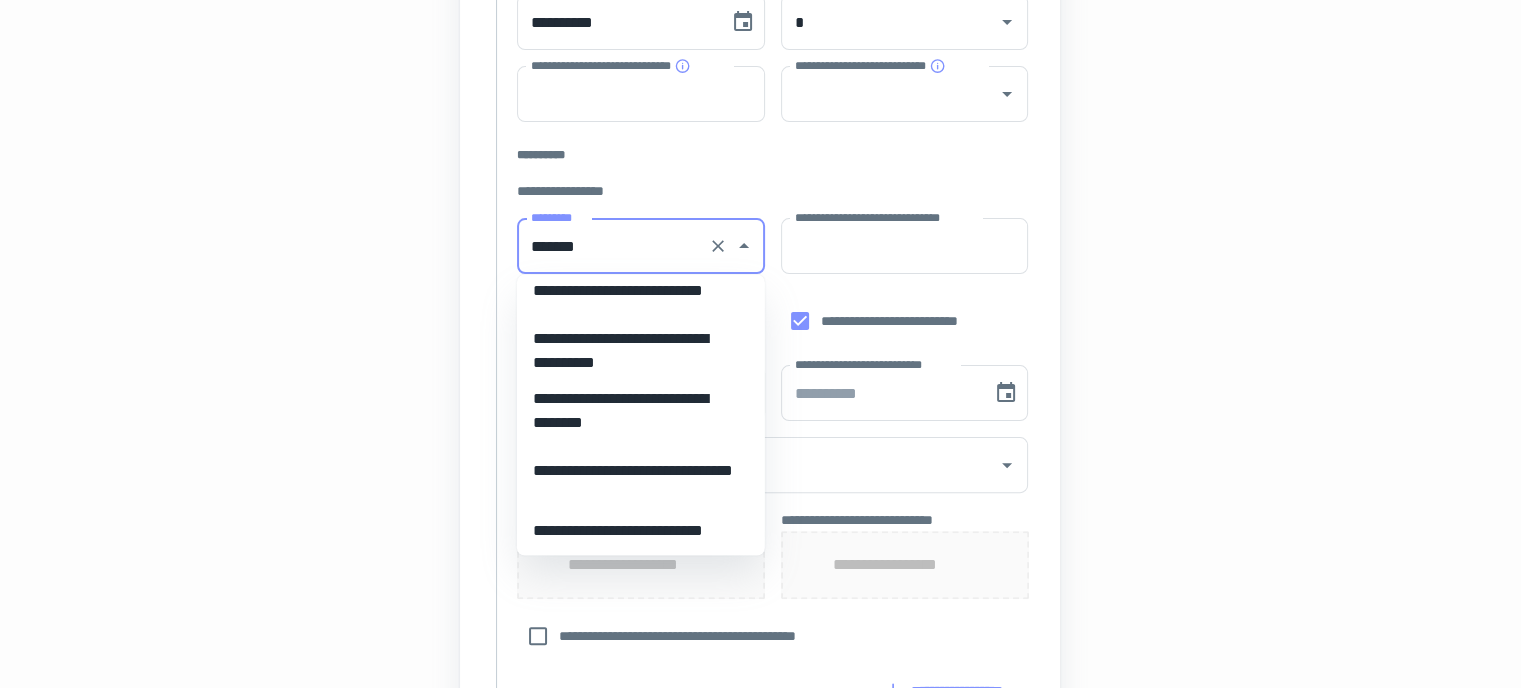 scroll, scrollTop: 34, scrollLeft: 0, axis: vertical 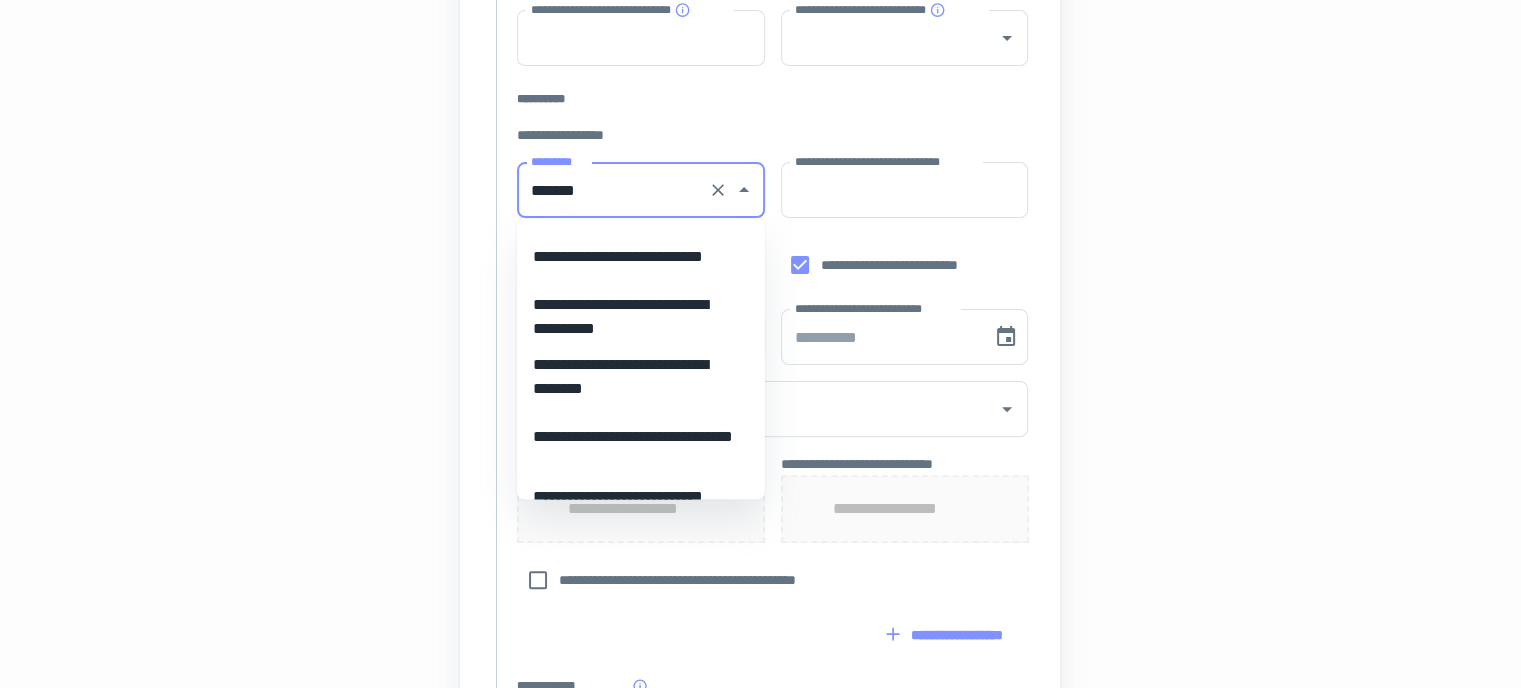 click on "**********" at bounding box center (633, 316) 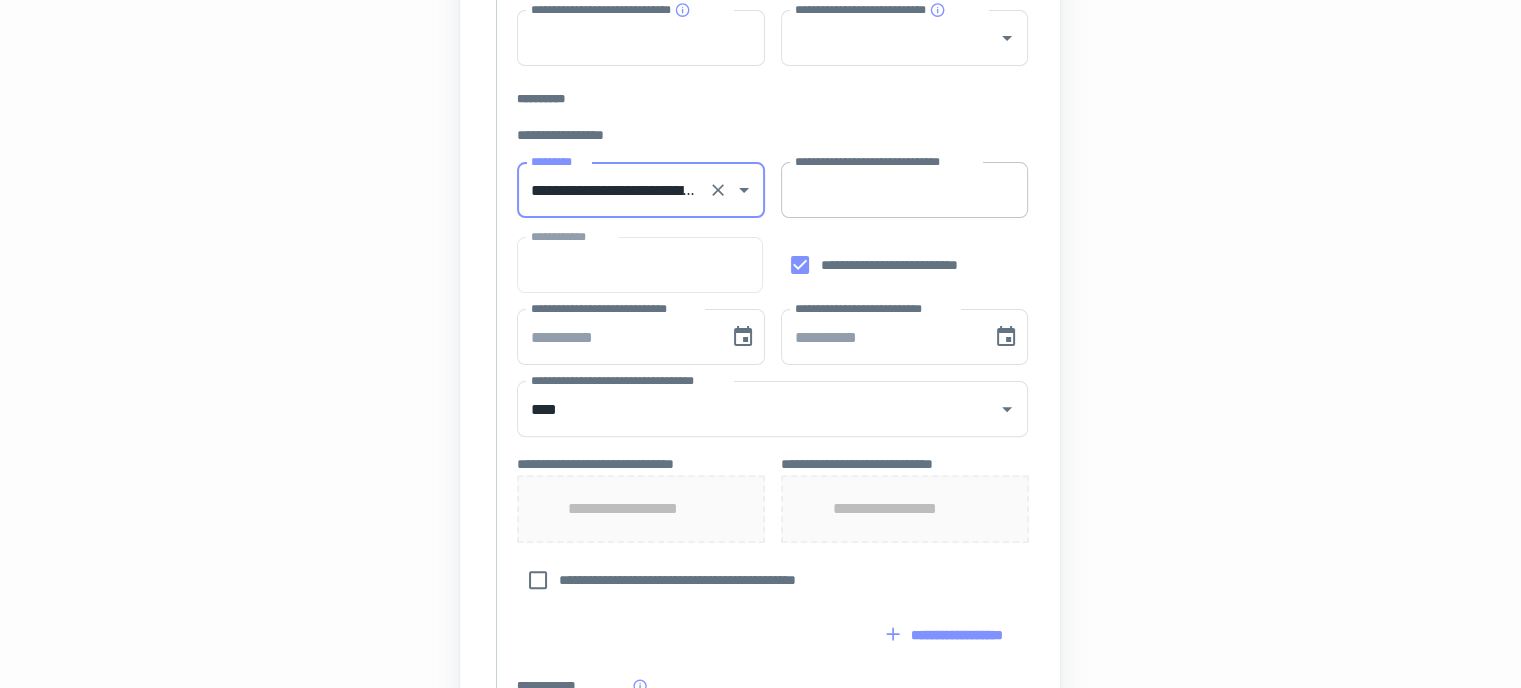 type on "**********" 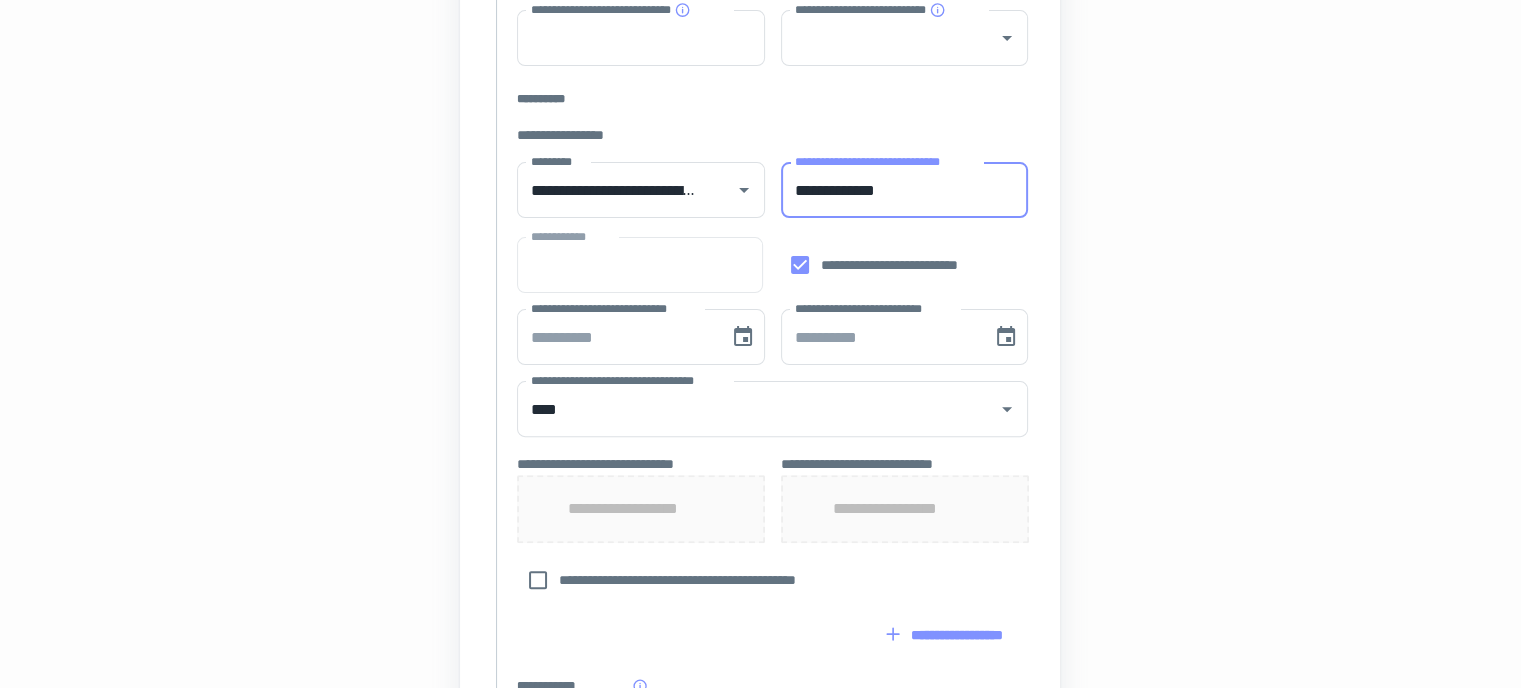 type on "**********" 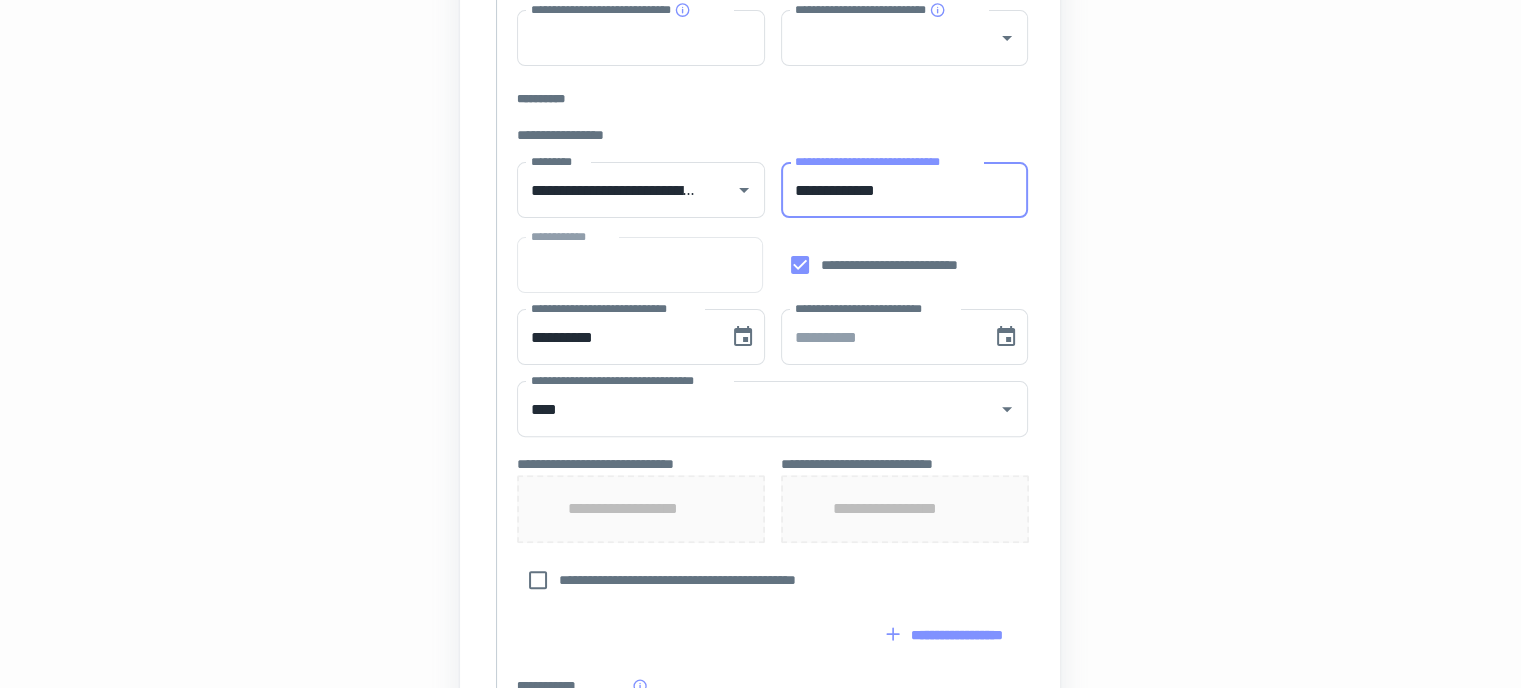 click on "**********" at bounding box center [641, 337] 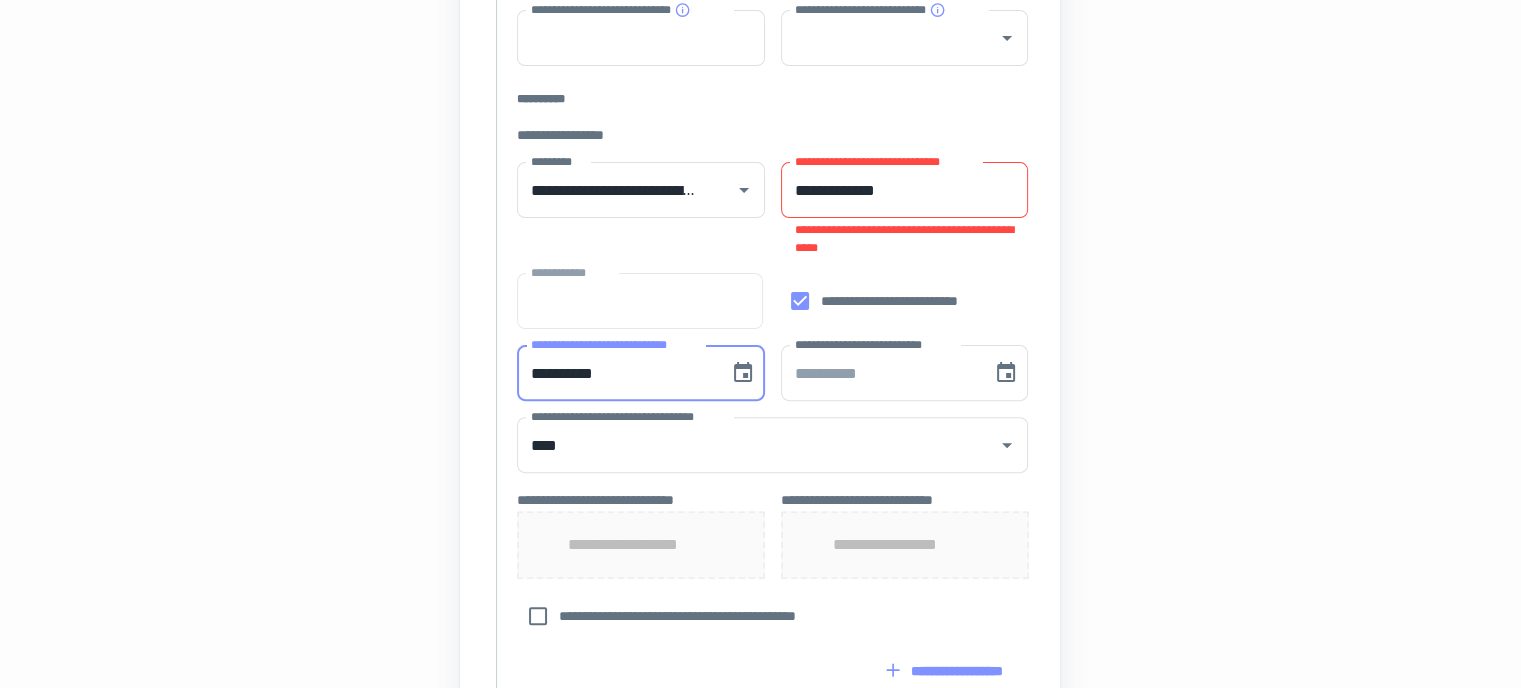 type 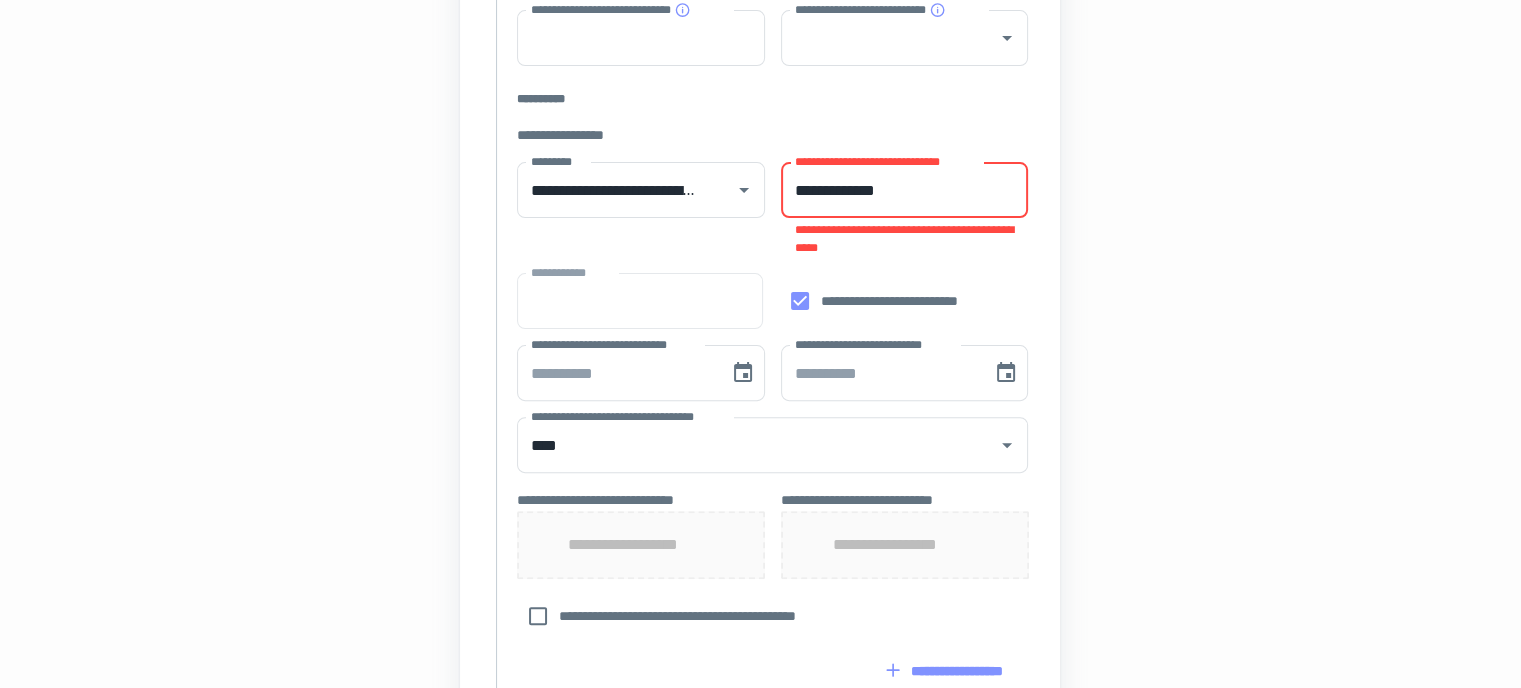 drag, startPoint x: 829, startPoint y: 183, endPoint x: 1004, endPoint y: 199, distance: 175.7299 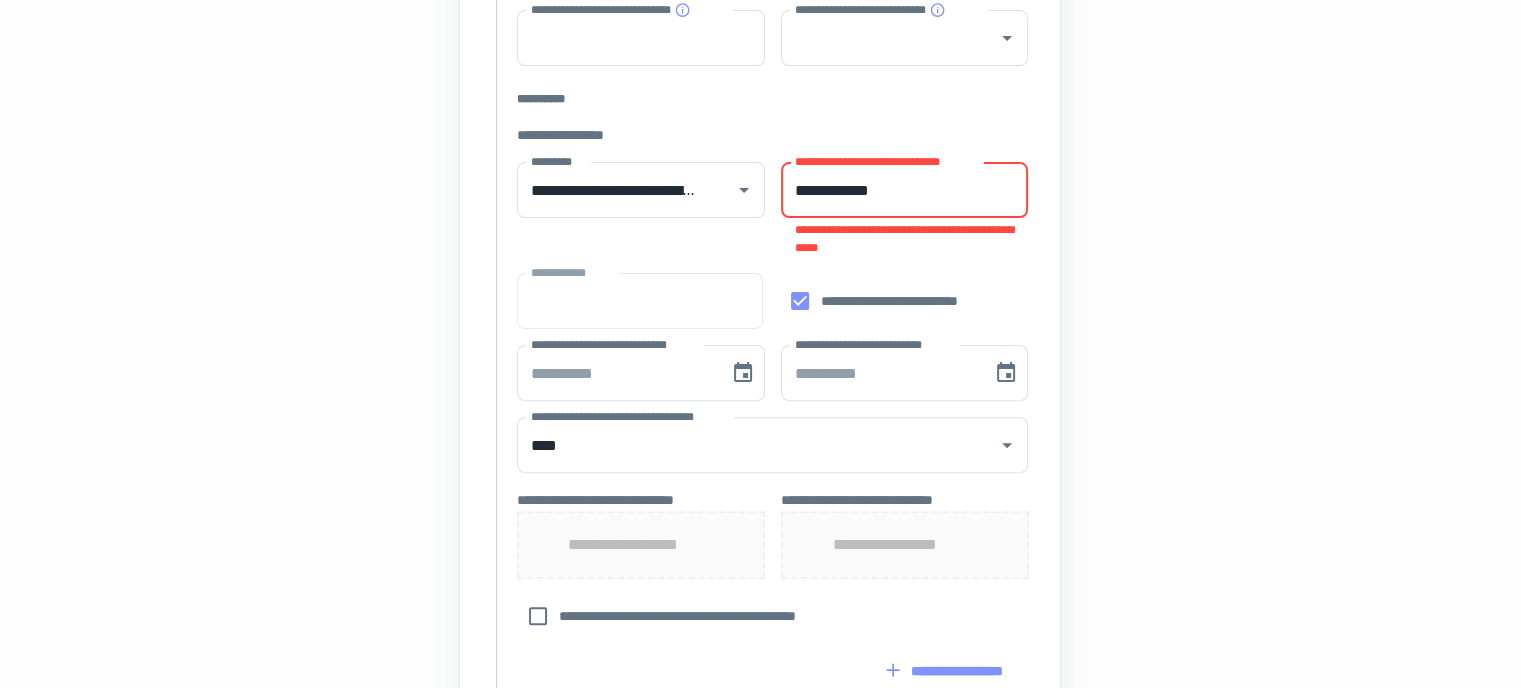 type on "**********" 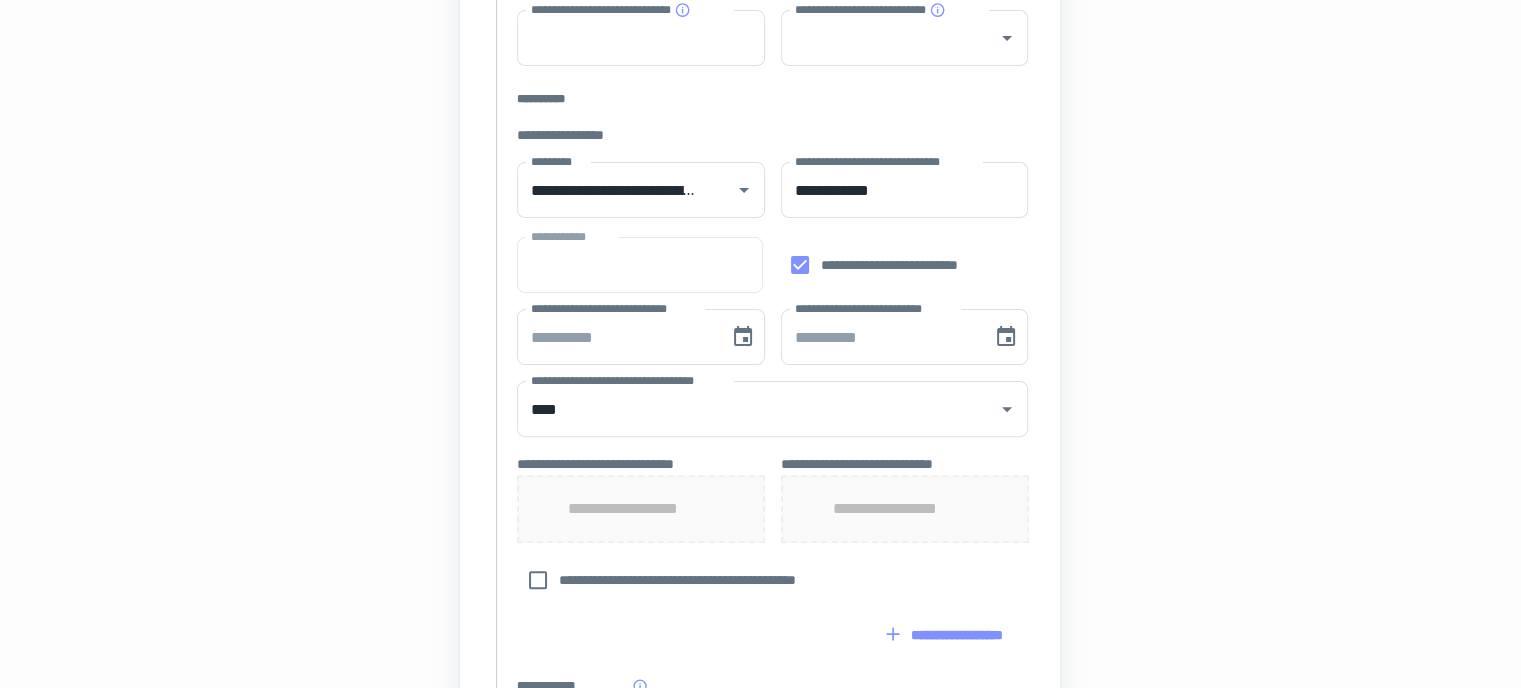 click on "**********" at bounding box center [760, 334] 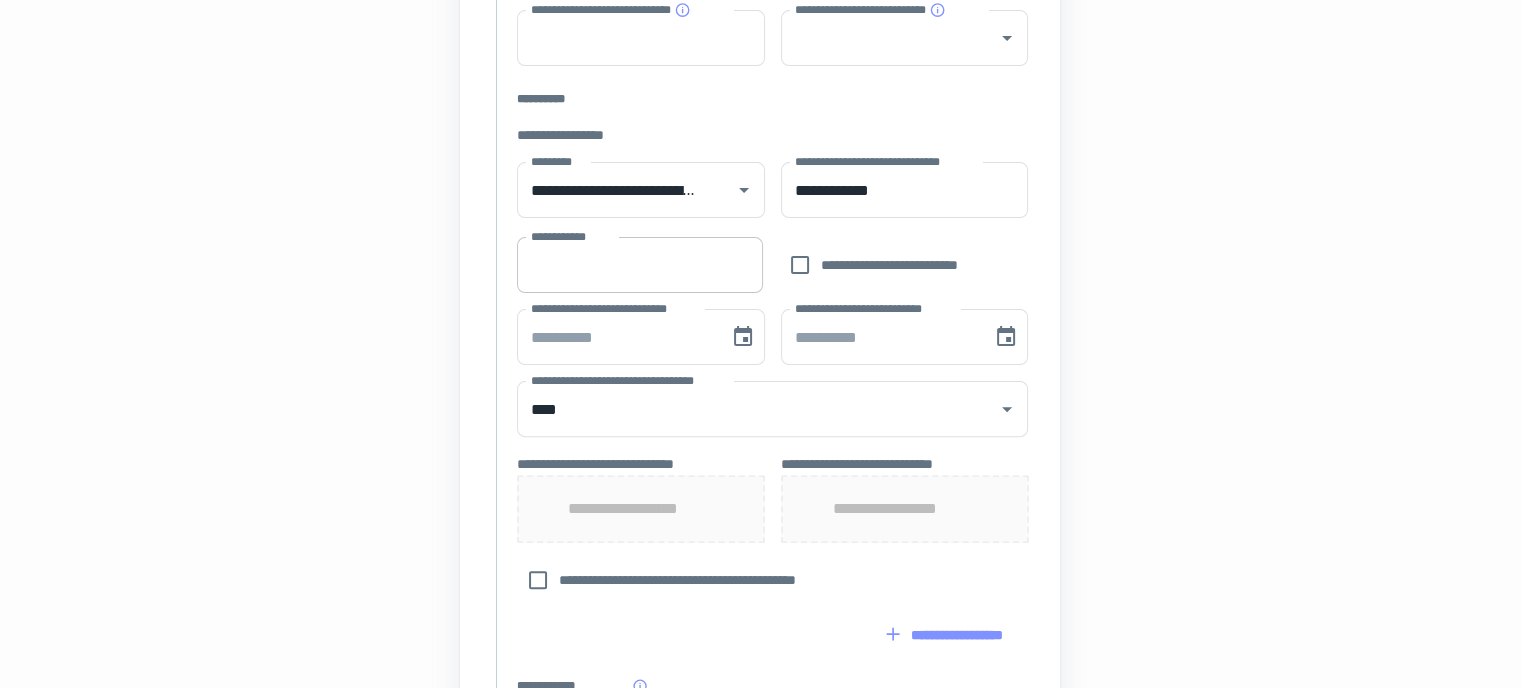 click on "**********" at bounding box center [639, 265] 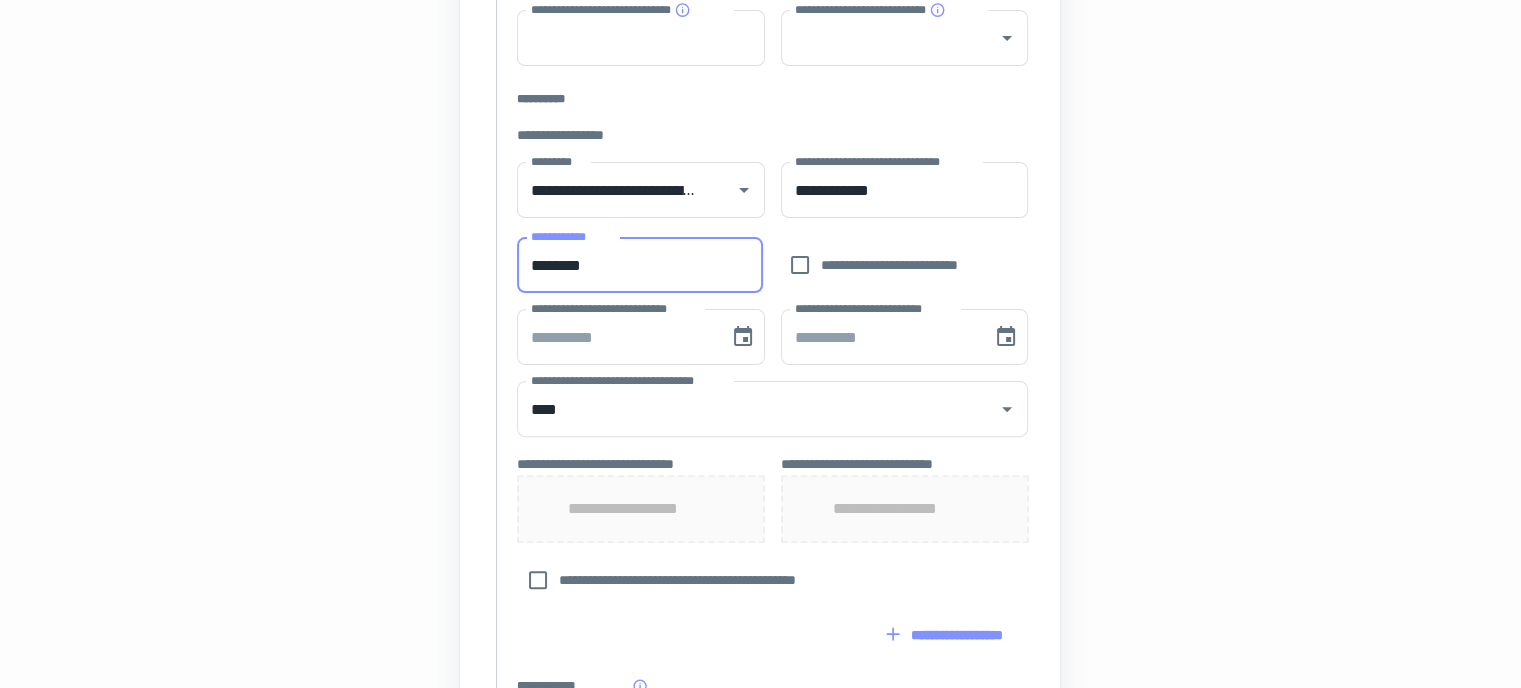 type on "********" 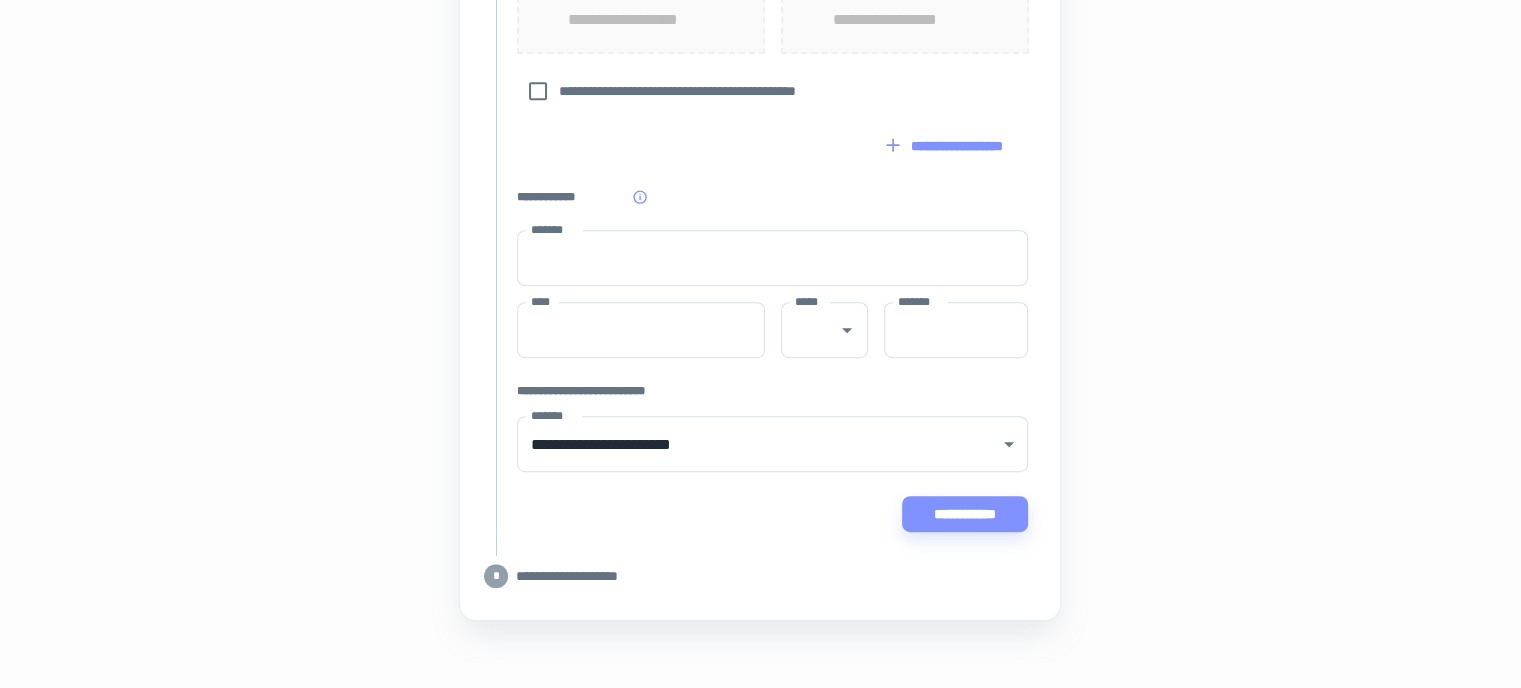 scroll, scrollTop: 1056, scrollLeft: 0, axis: vertical 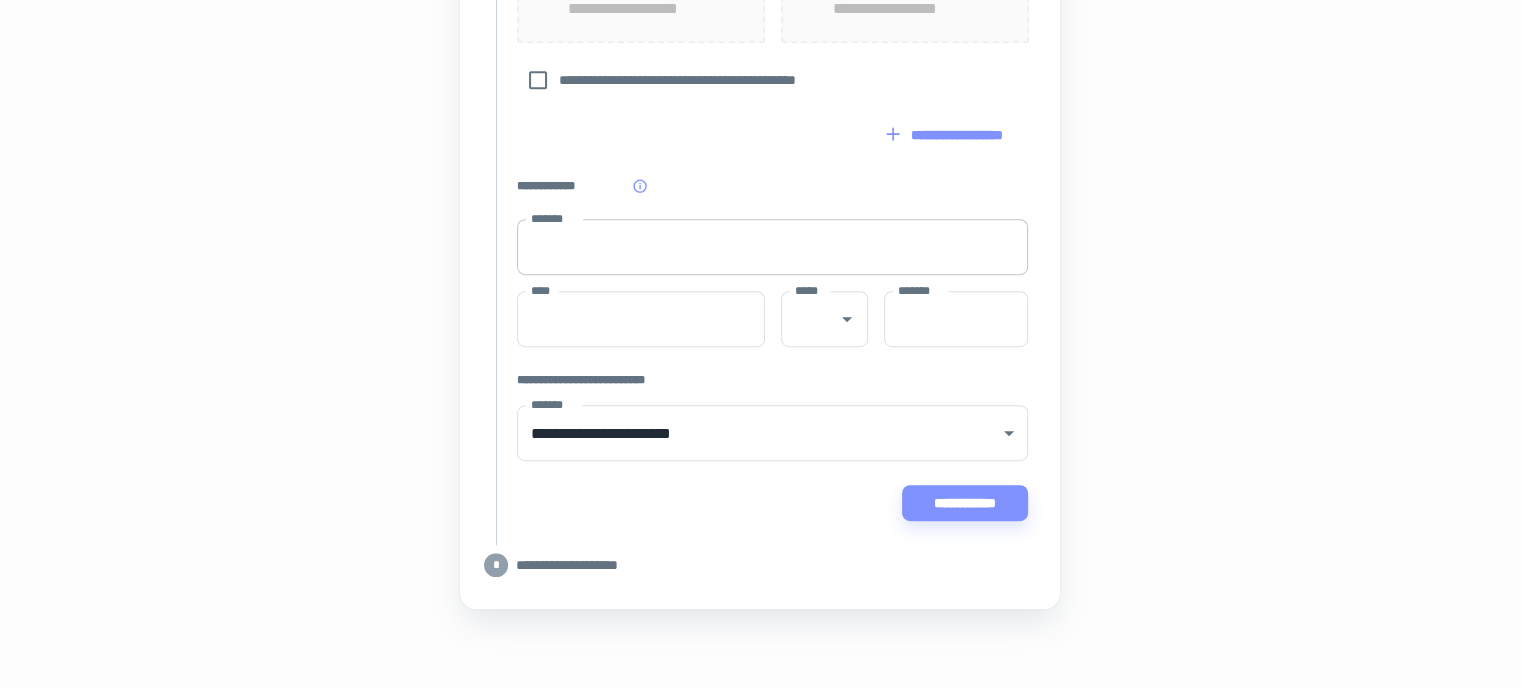 click on "*******" at bounding box center [772, 247] 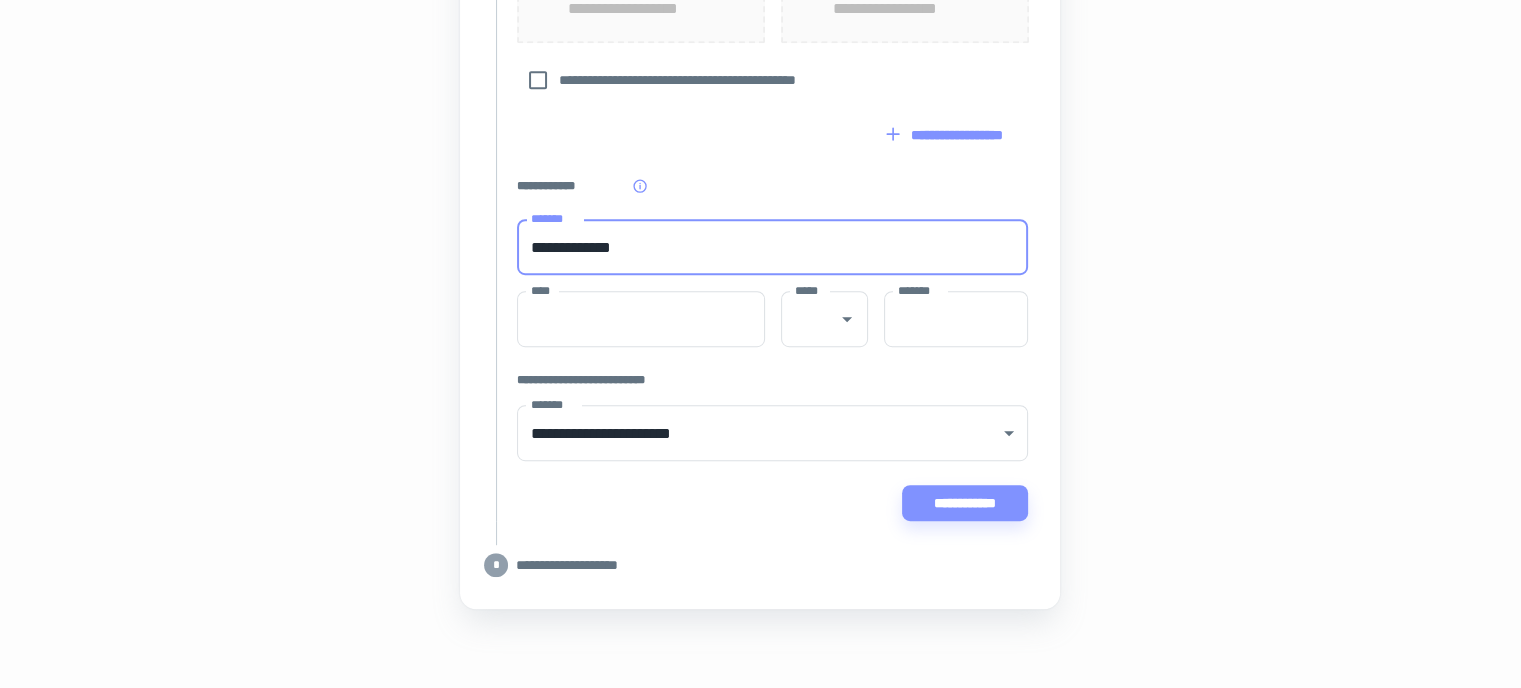 click on "**********" at bounding box center (772, 247) 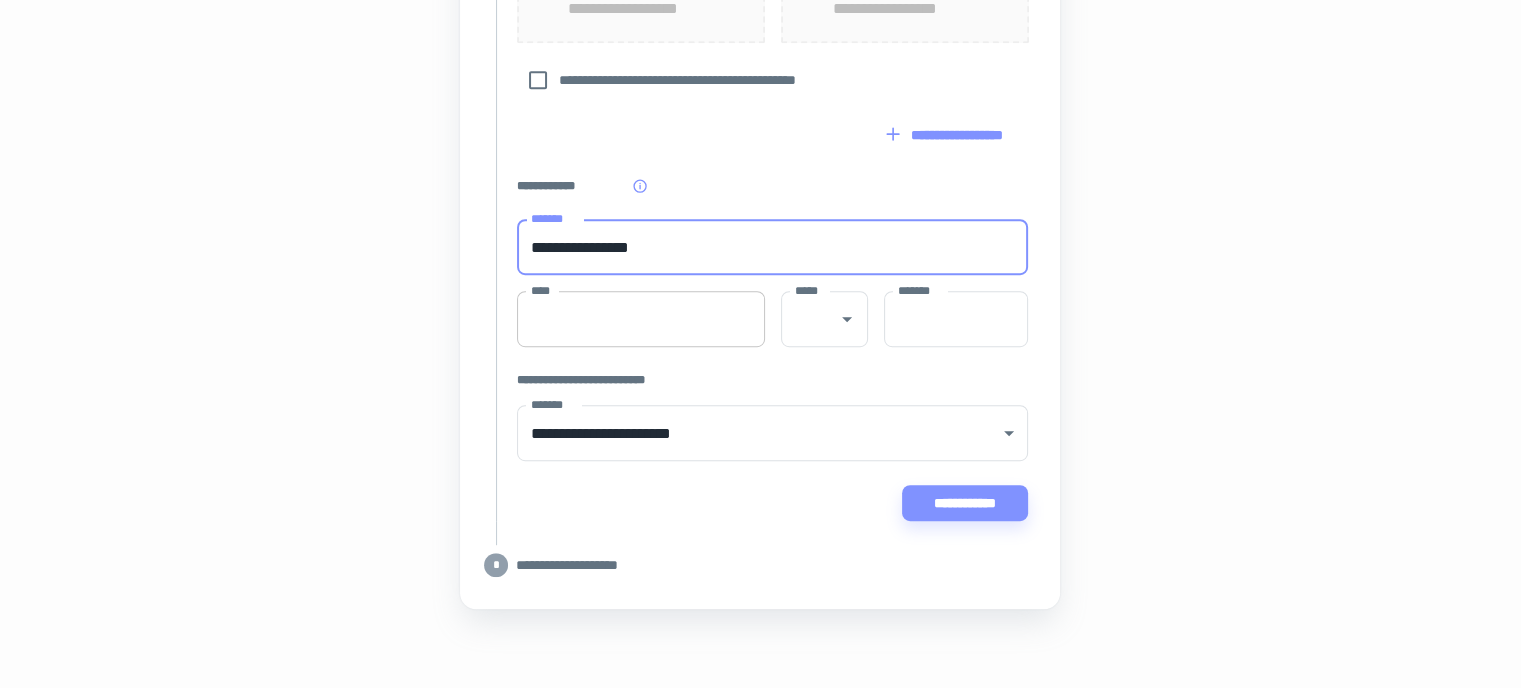 type on "**********" 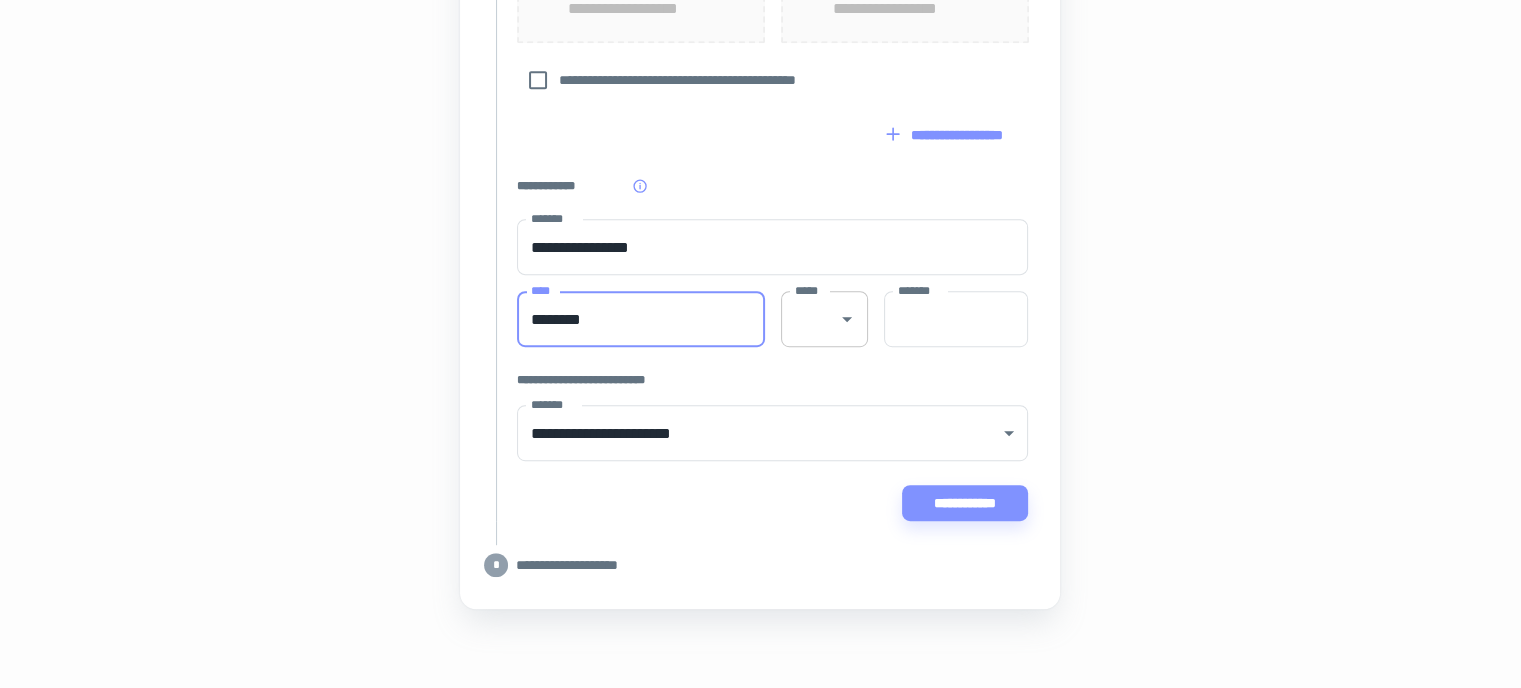 type on "********" 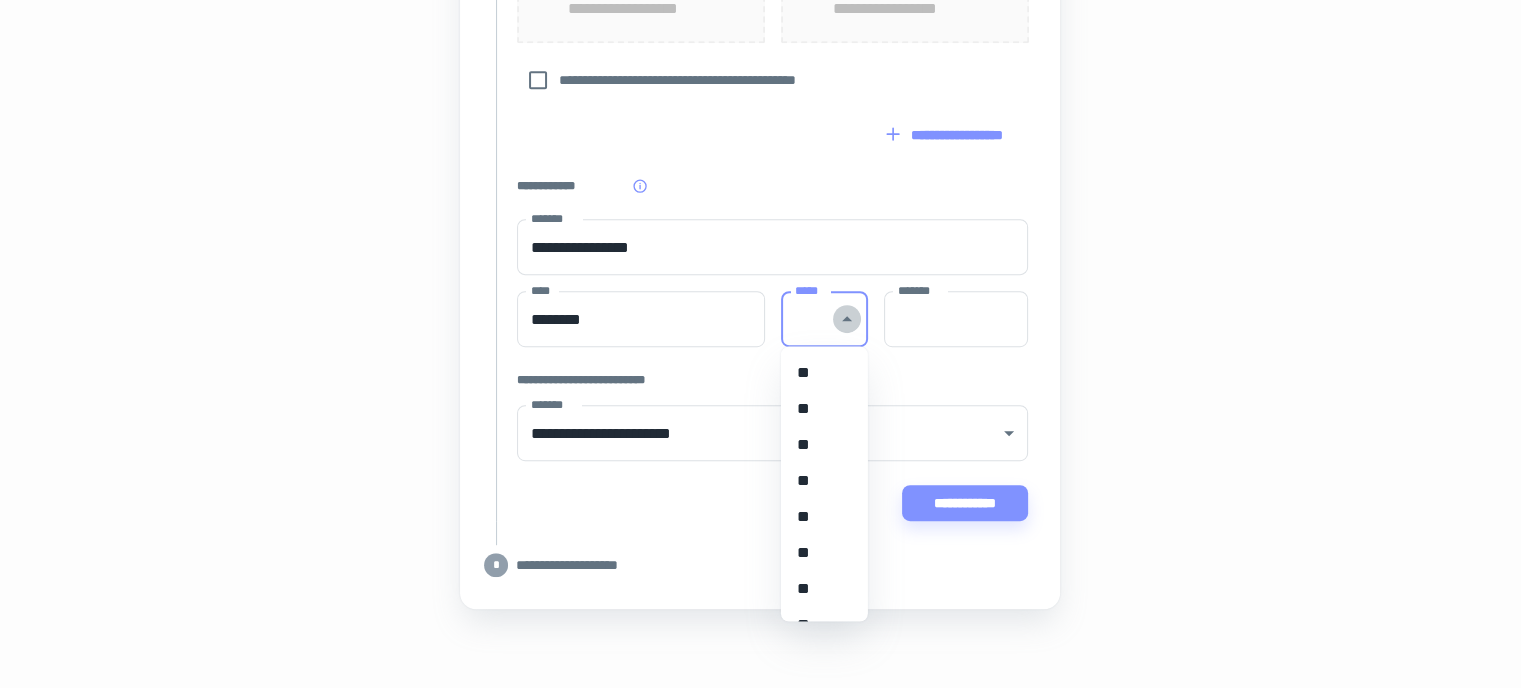 click 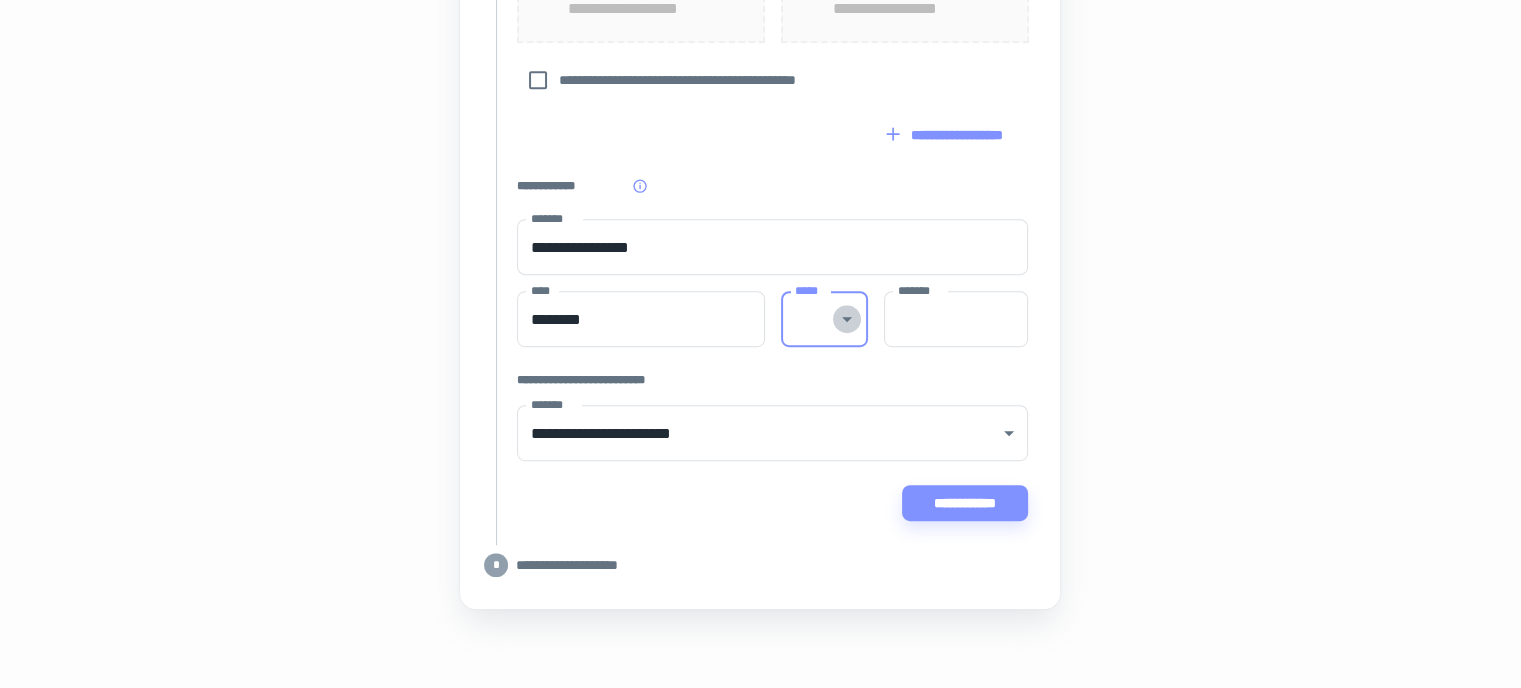 click 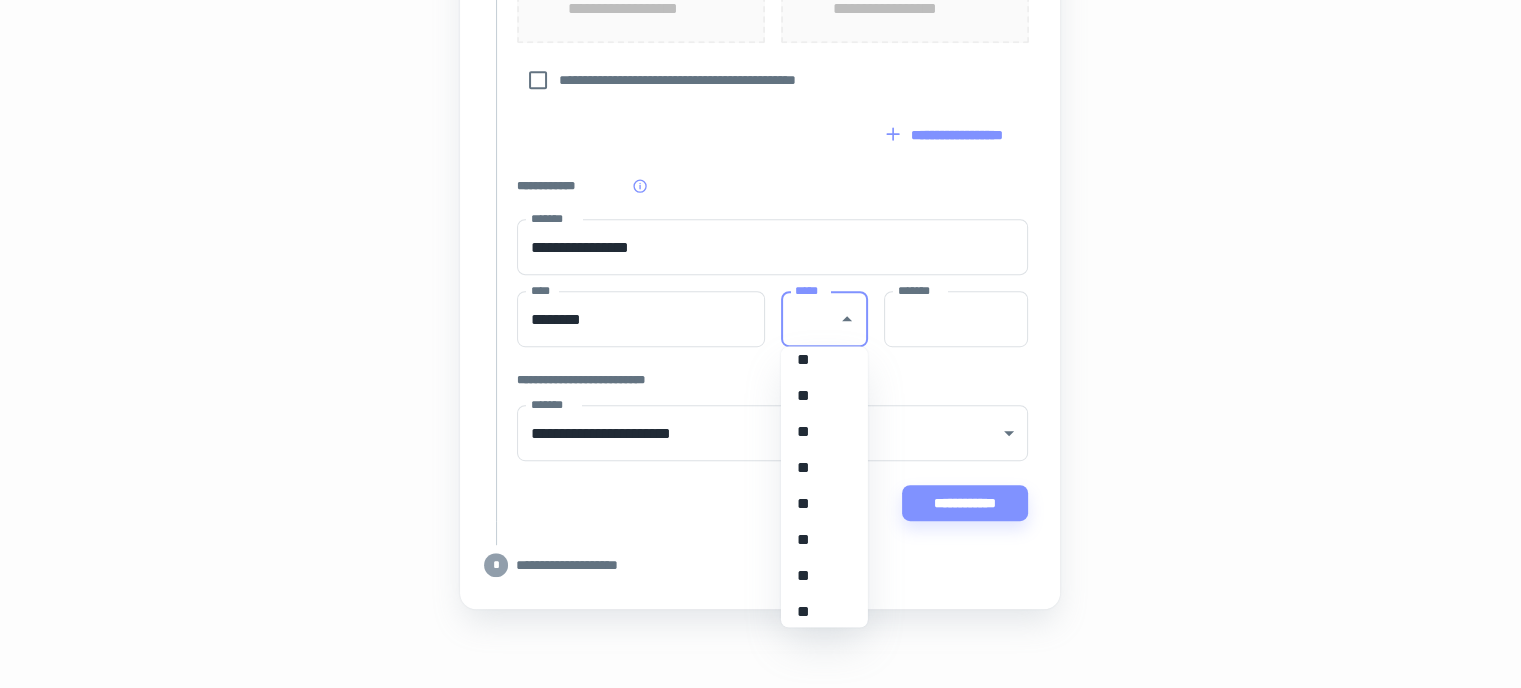 scroll, scrollTop: 1400, scrollLeft: 0, axis: vertical 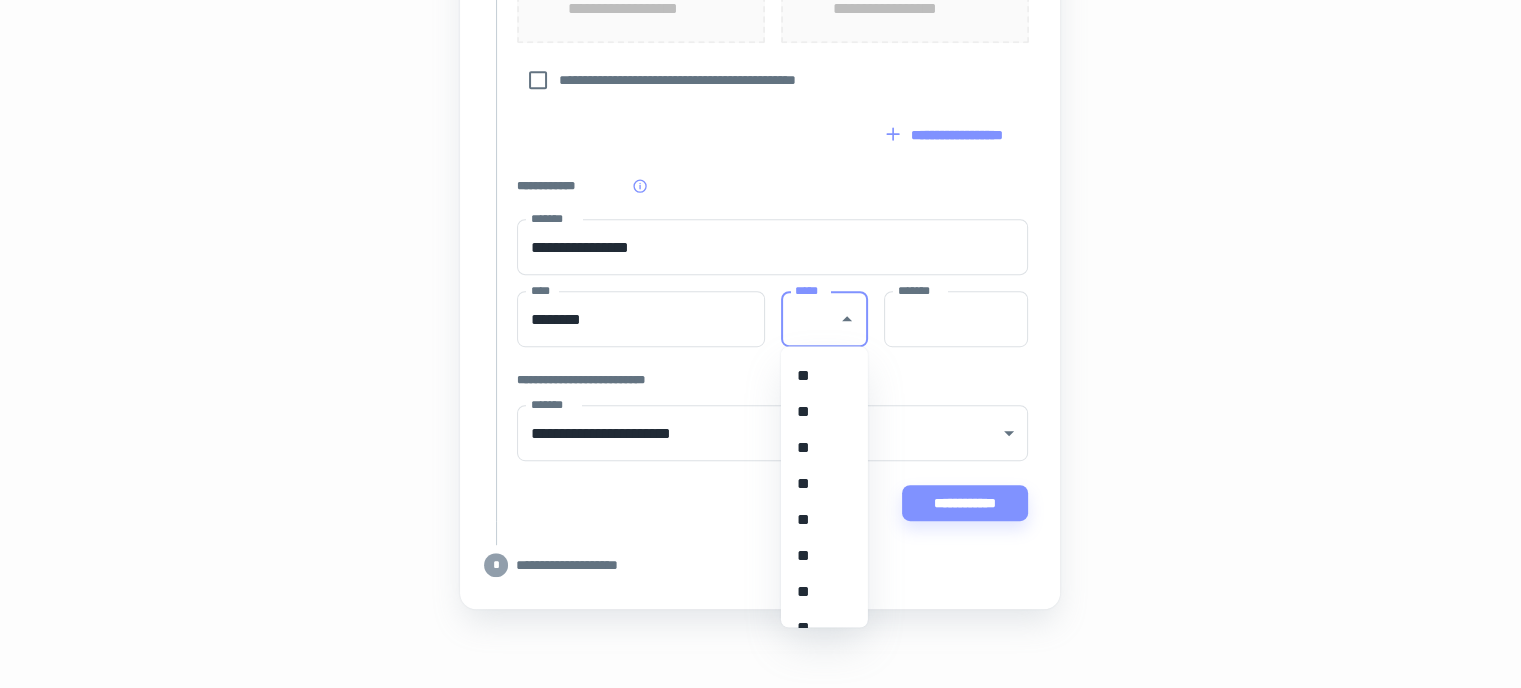 click on "**" at bounding box center [817, 484] 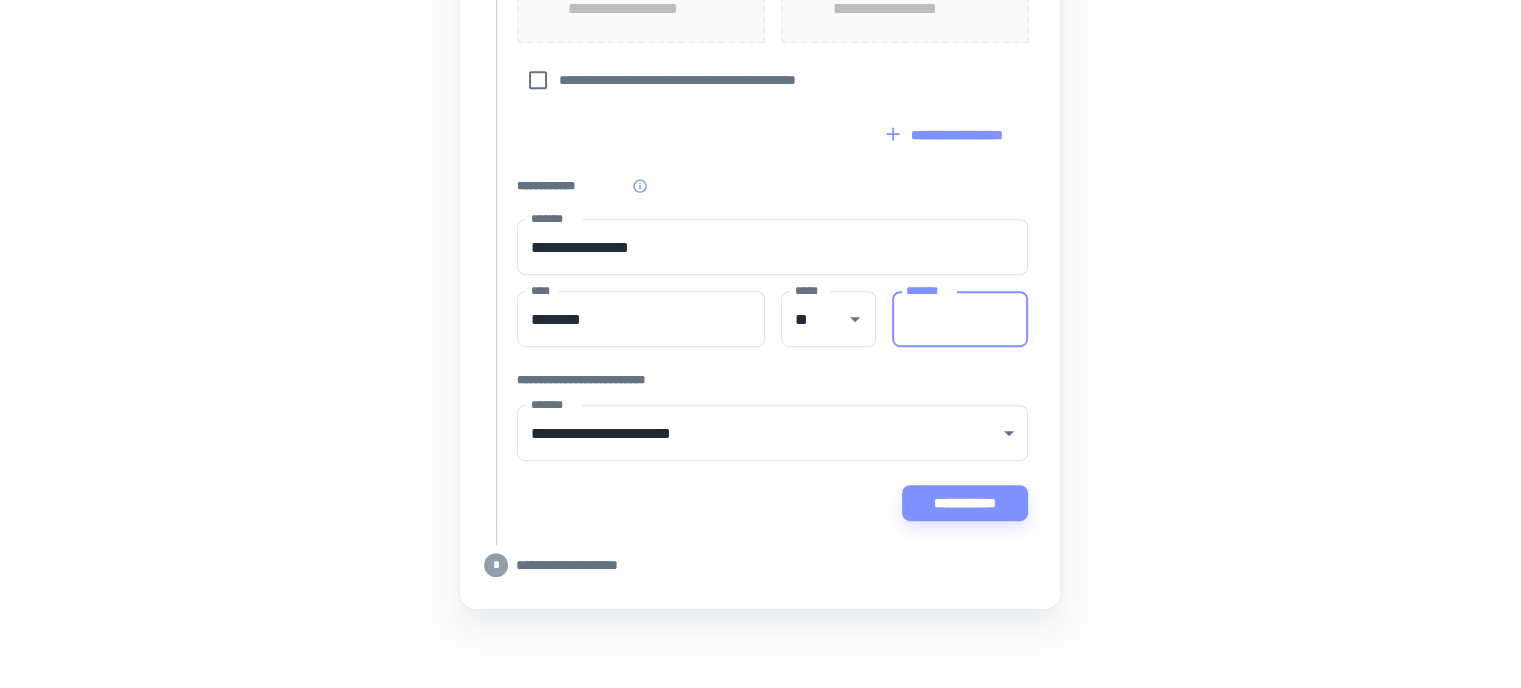 click on "*******" at bounding box center [960, 319] 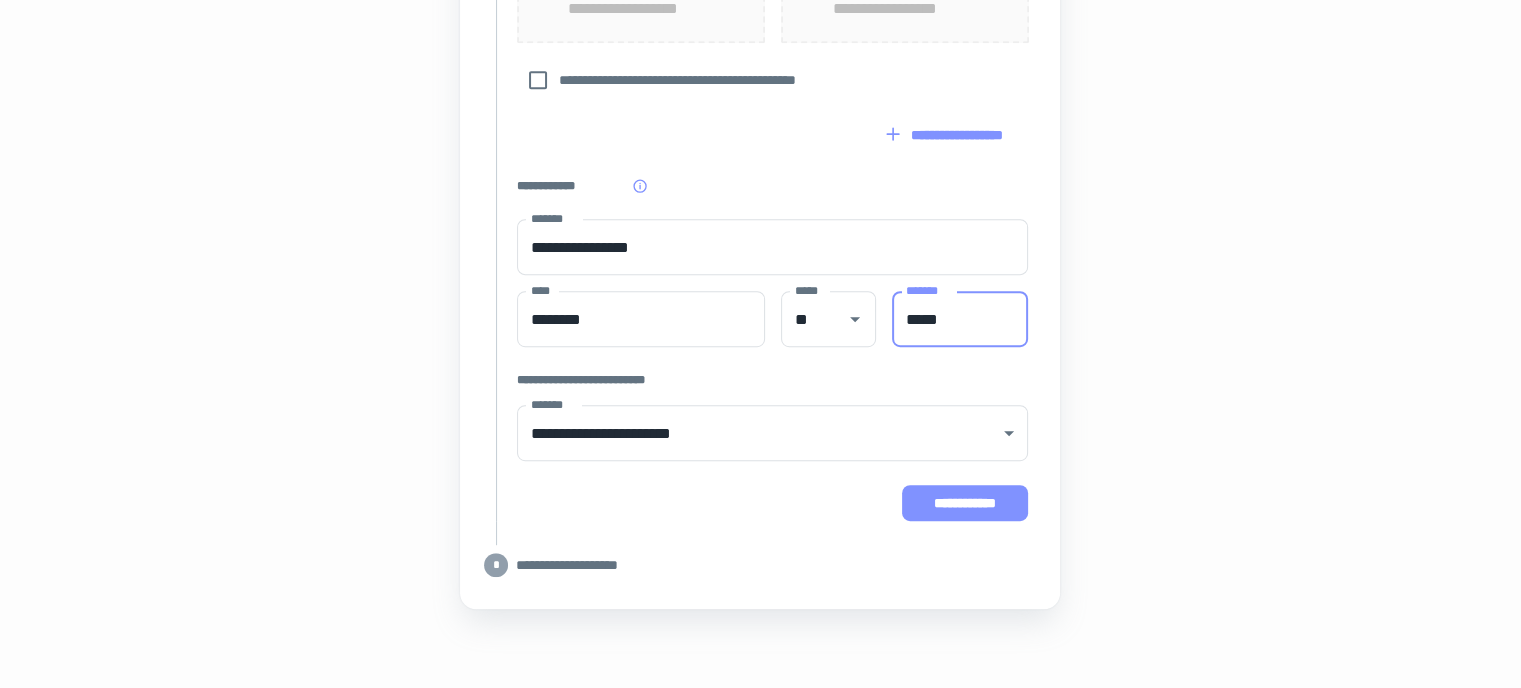 click on "**********" at bounding box center (965, 503) 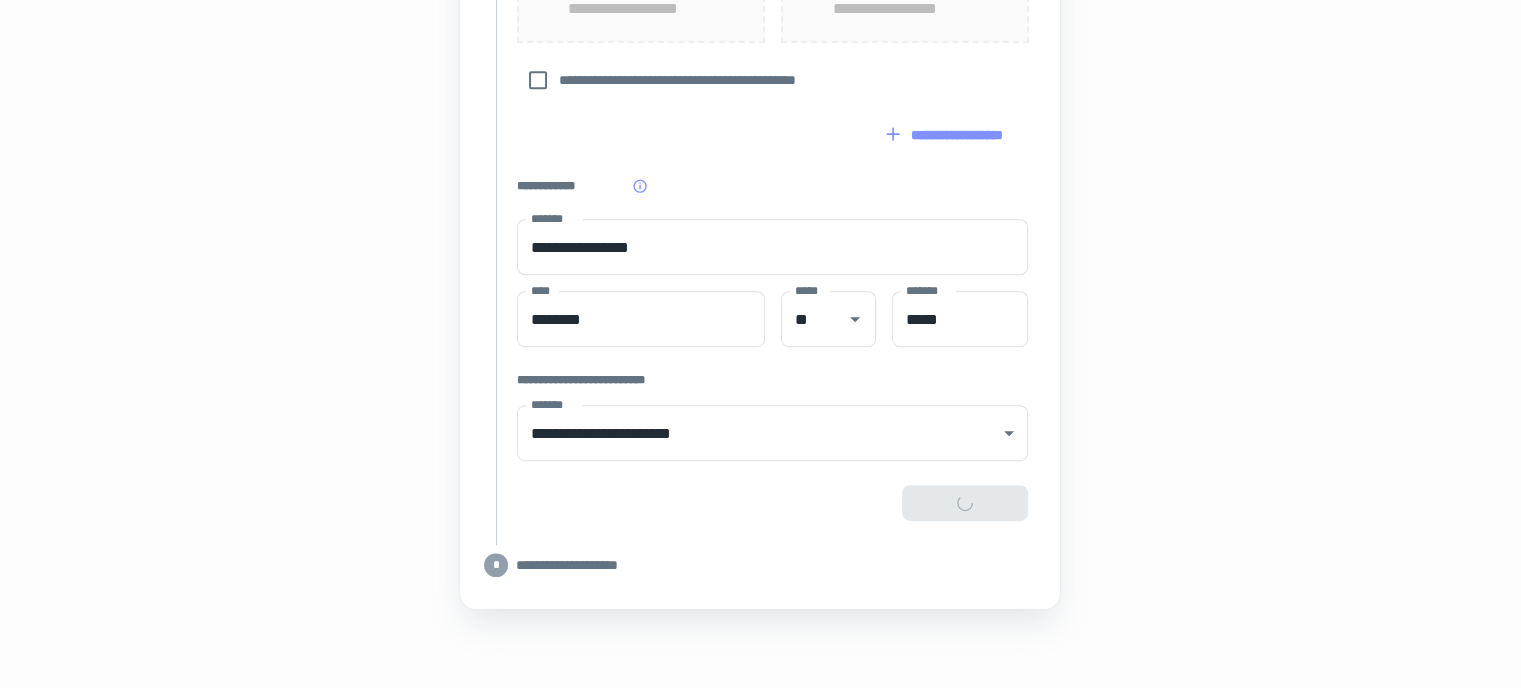 type on "**********" 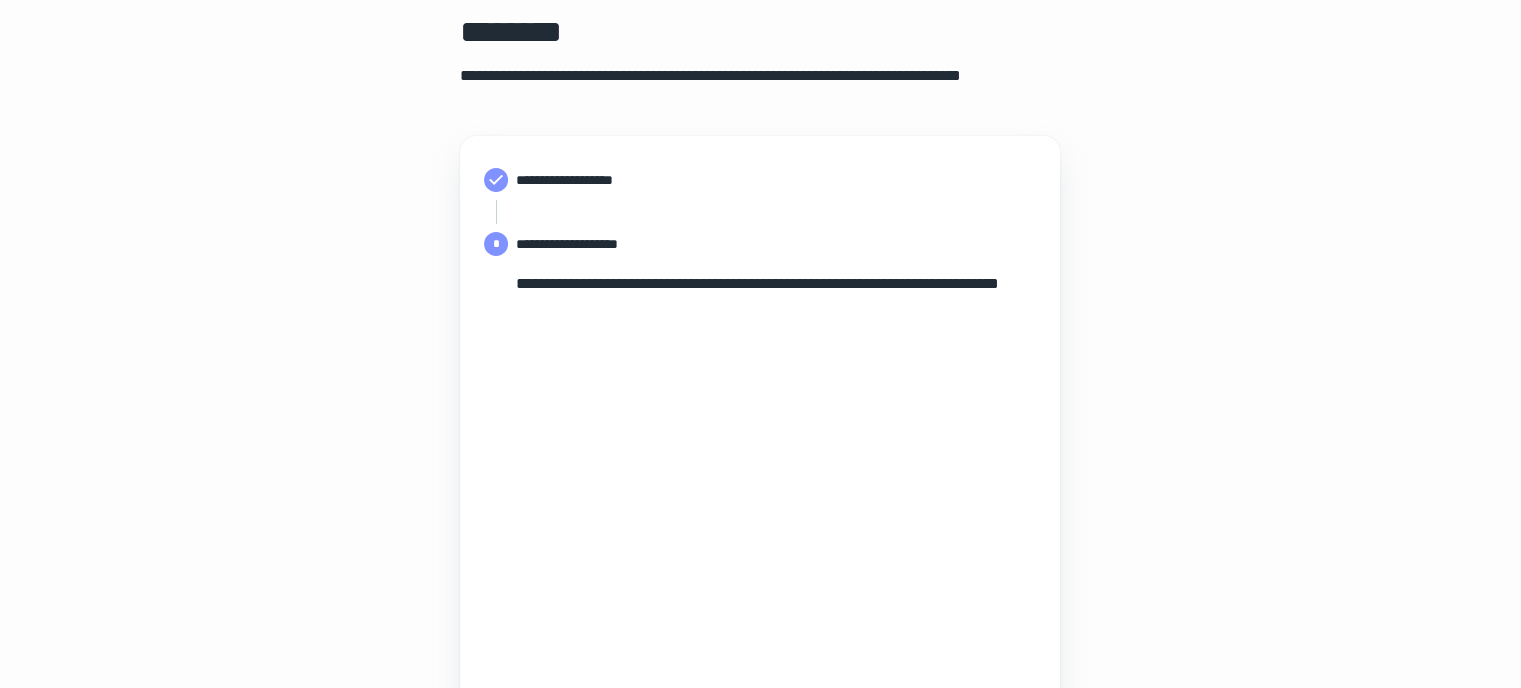 scroll, scrollTop: 200, scrollLeft: 0, axis: vertical 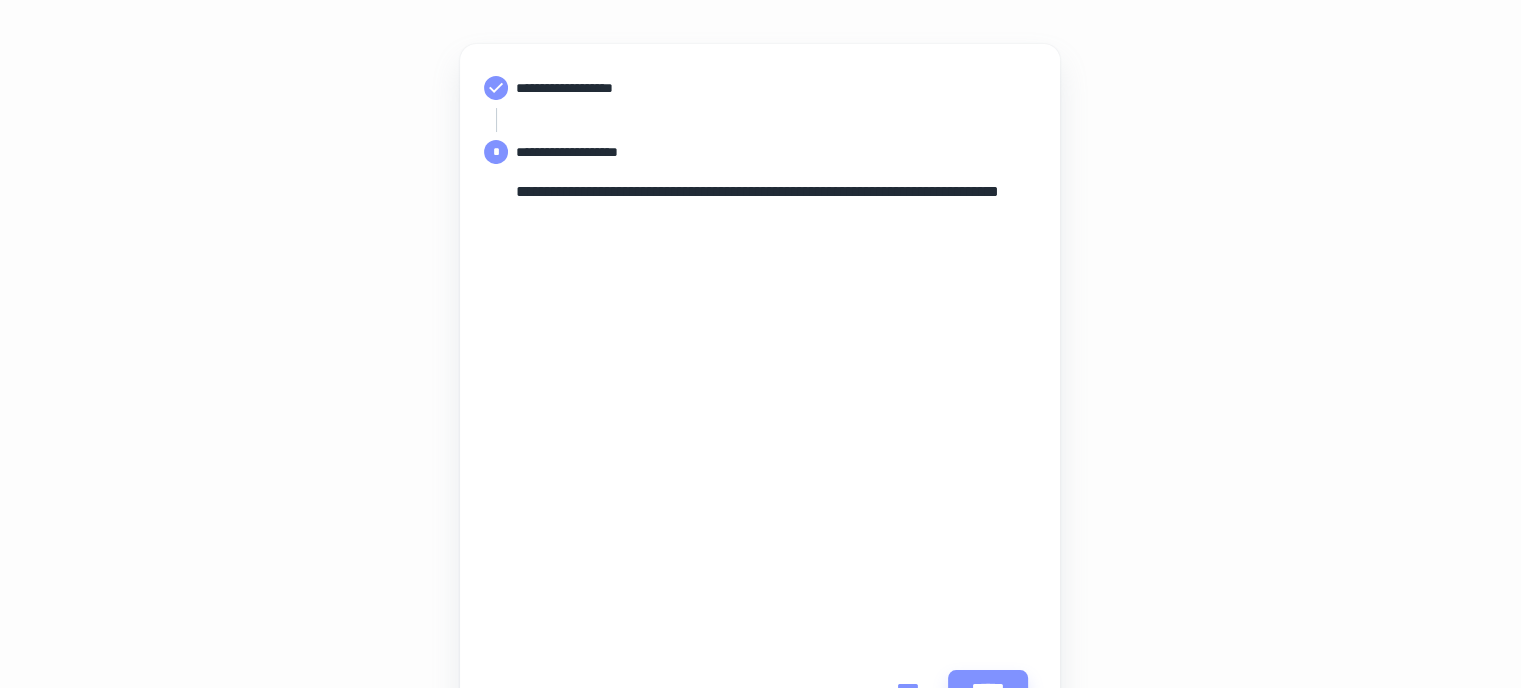 click on "**********" at bounding box center (760, 323) 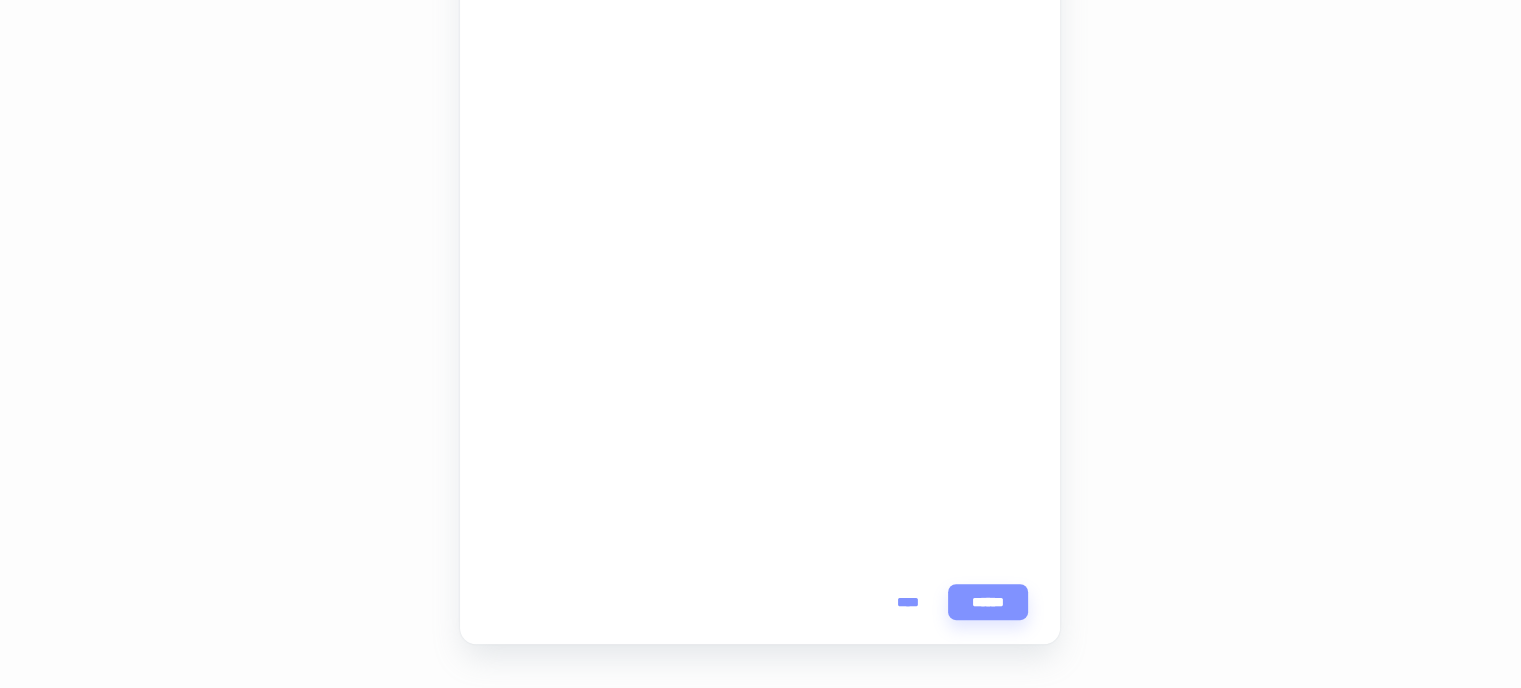 scroll, scrollTop: 573, scrollLeft: 0, axis: vertical 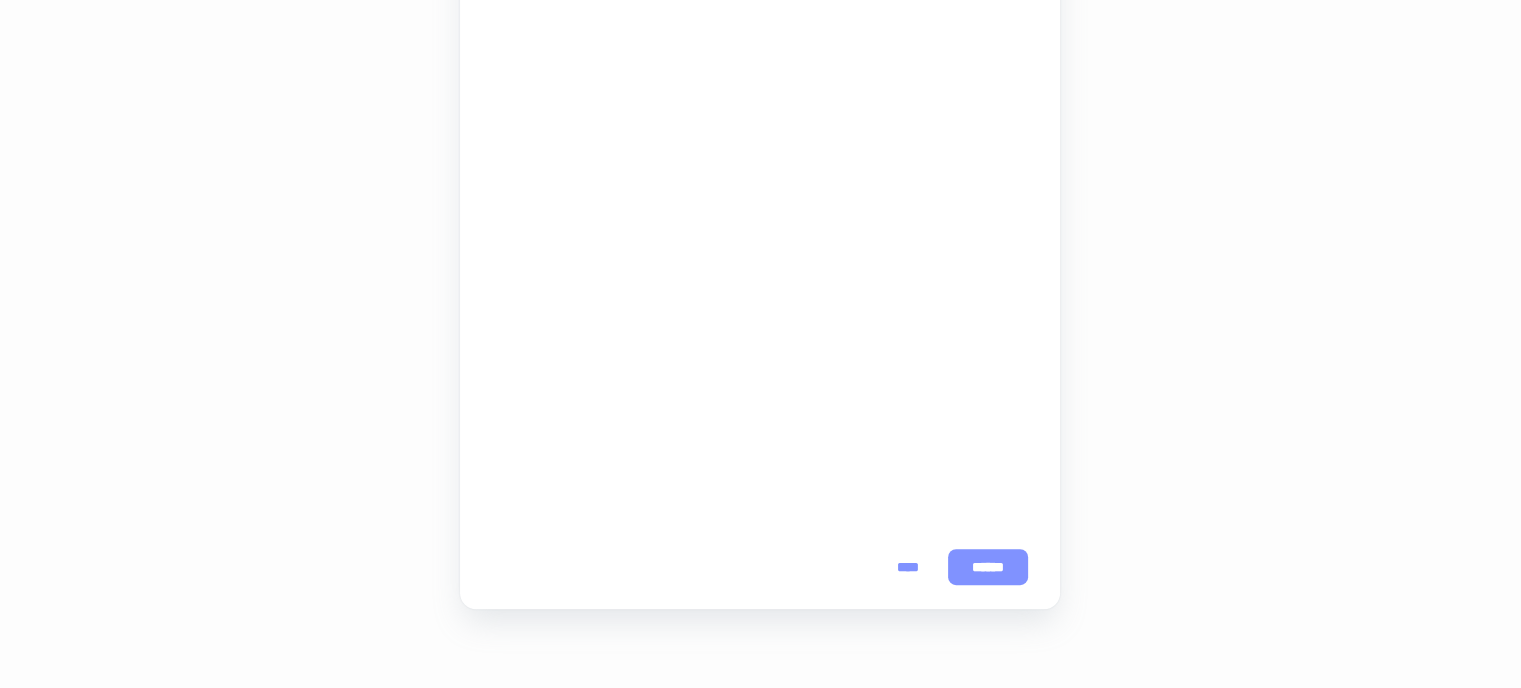 click on "******" at bounding box center (988, 567) 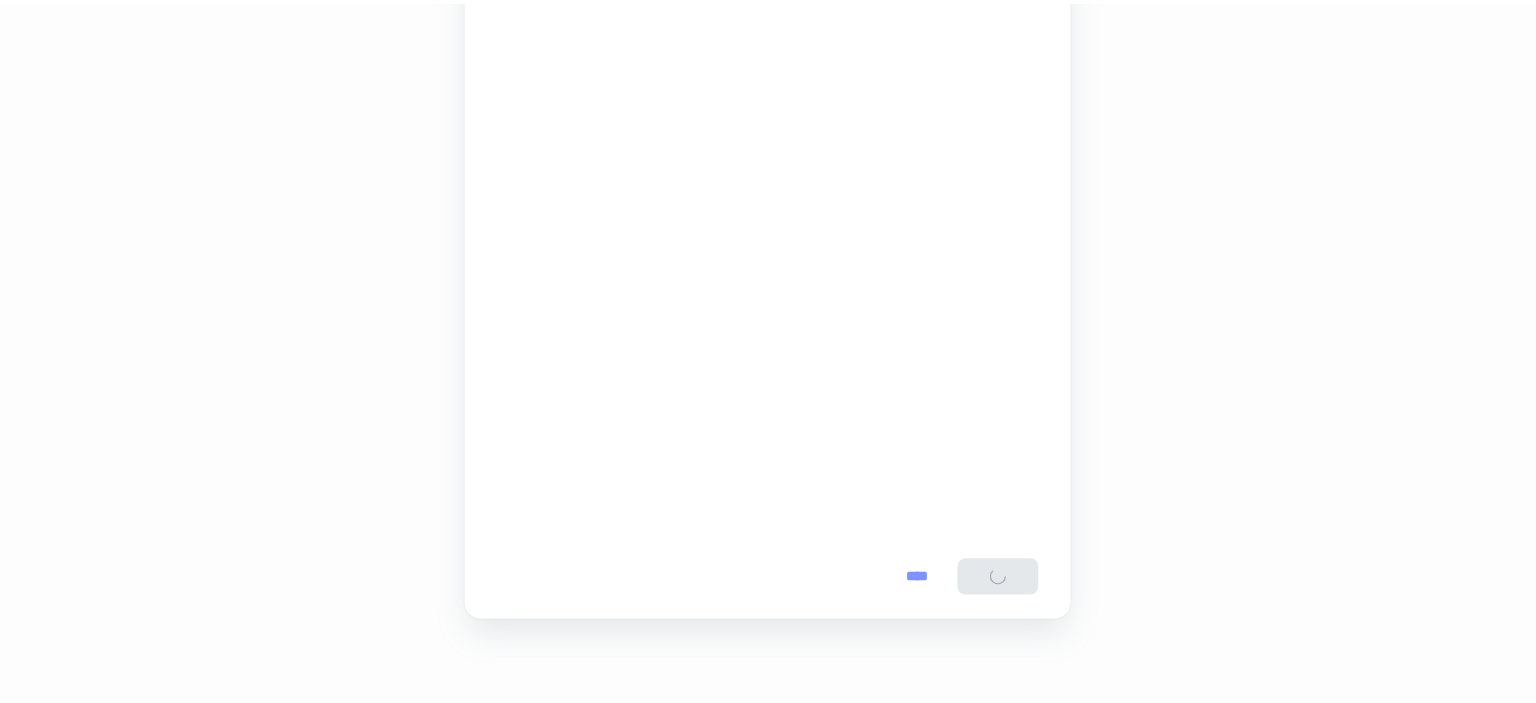scroll, scrollTop: 0, scrollLeft: 0, axis: both 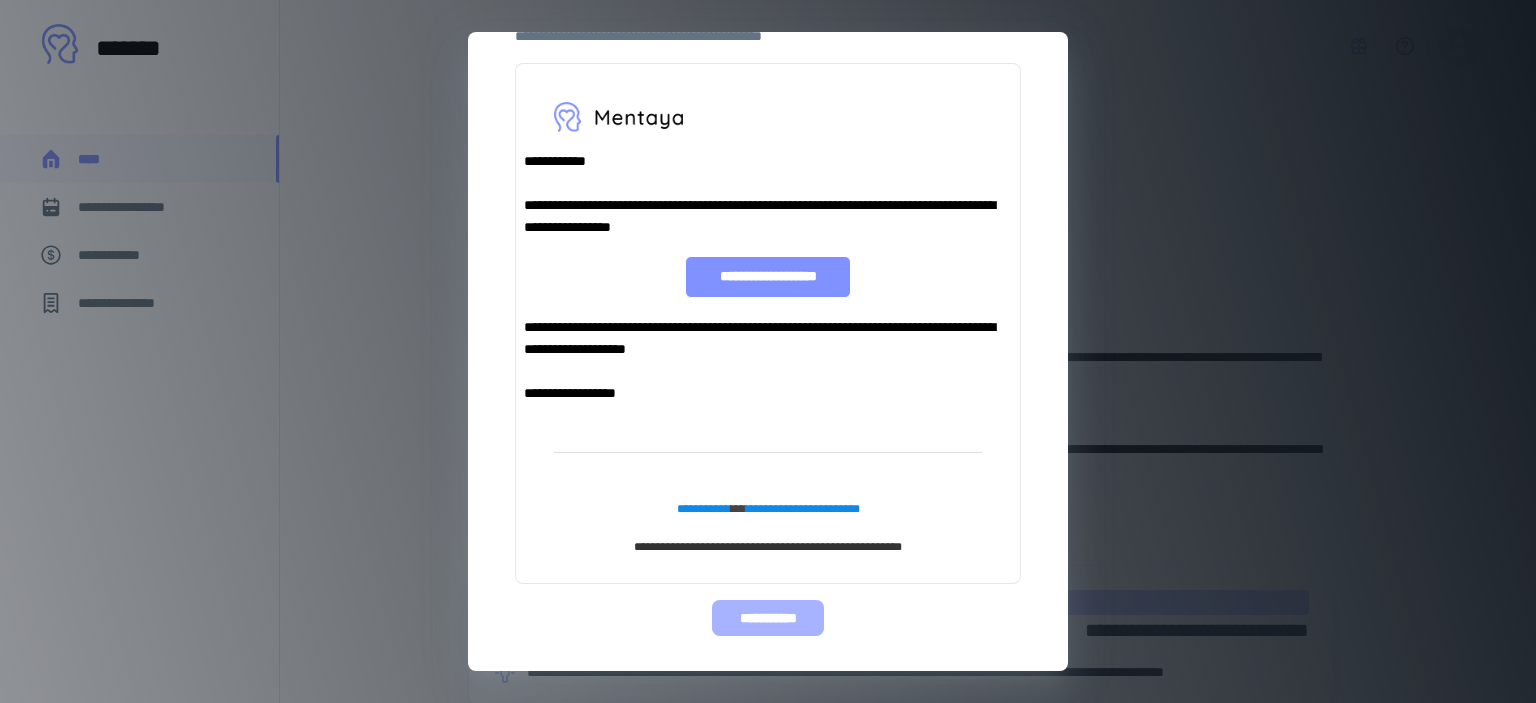 click on "**********" at bounding box center (767, 618) 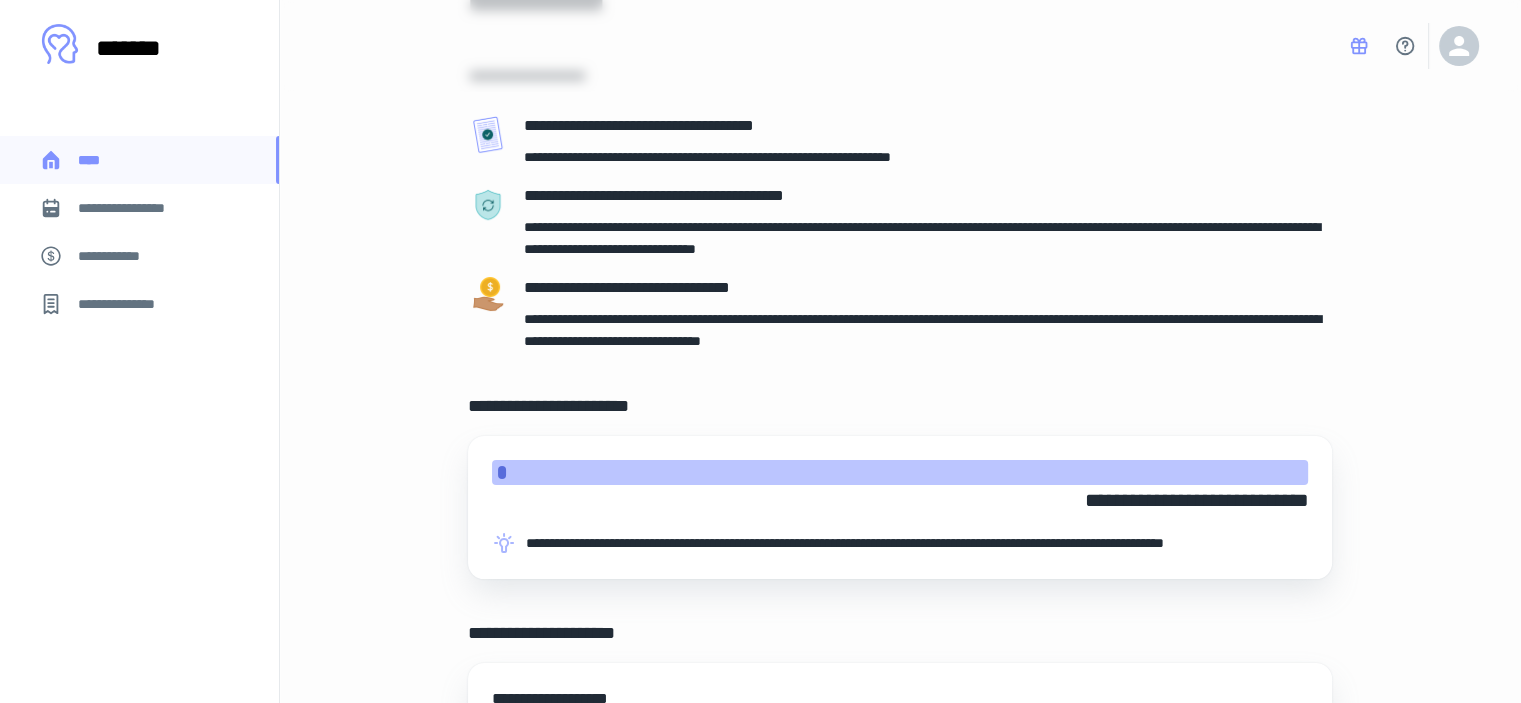 scroll, scrollTop: 0, scrollLeft: 0, axis: both 